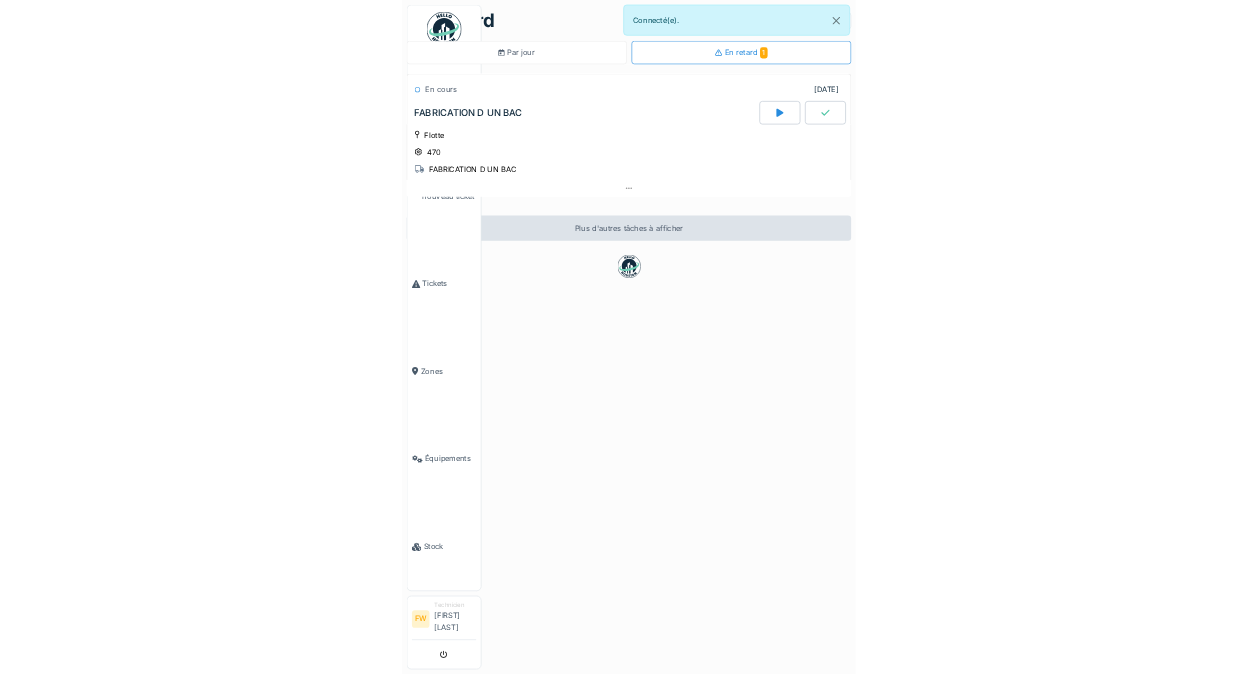 scroll, scrollTop: 0, scrollLeft: 0, axis: both 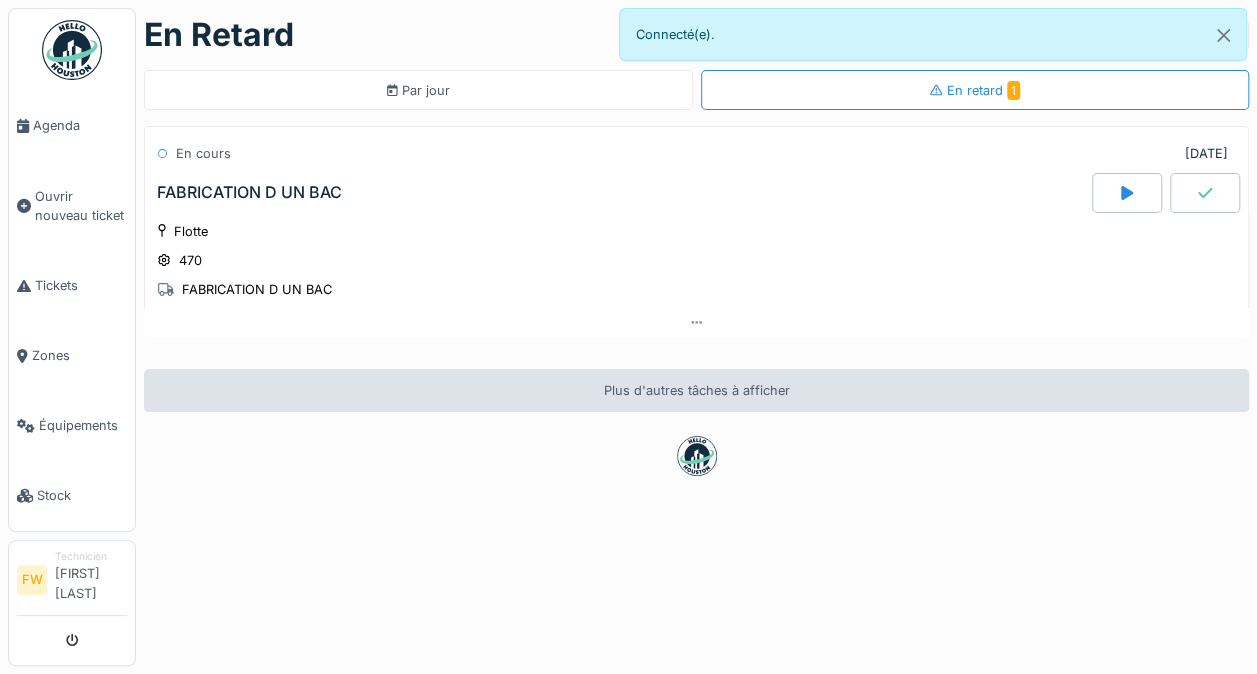 click on "Tickets" at bounding box center (81, 285) 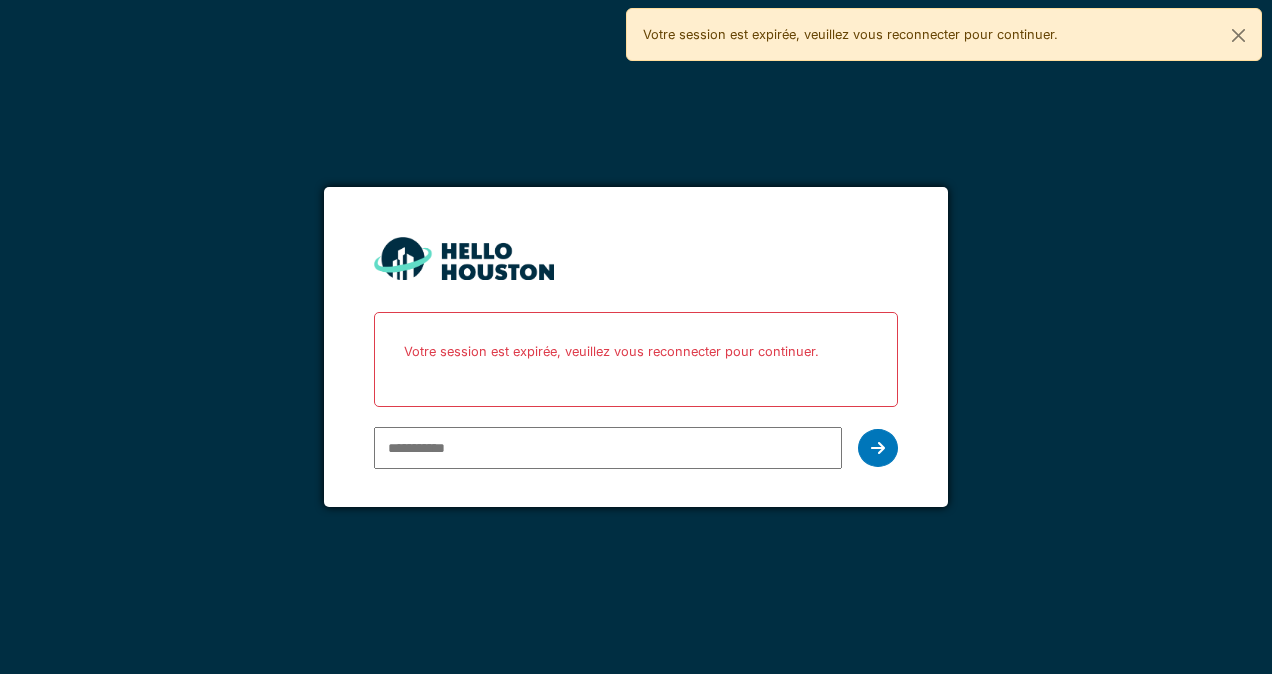 scroll, scrollTop: 0, scrollLeft: 0, axis: both 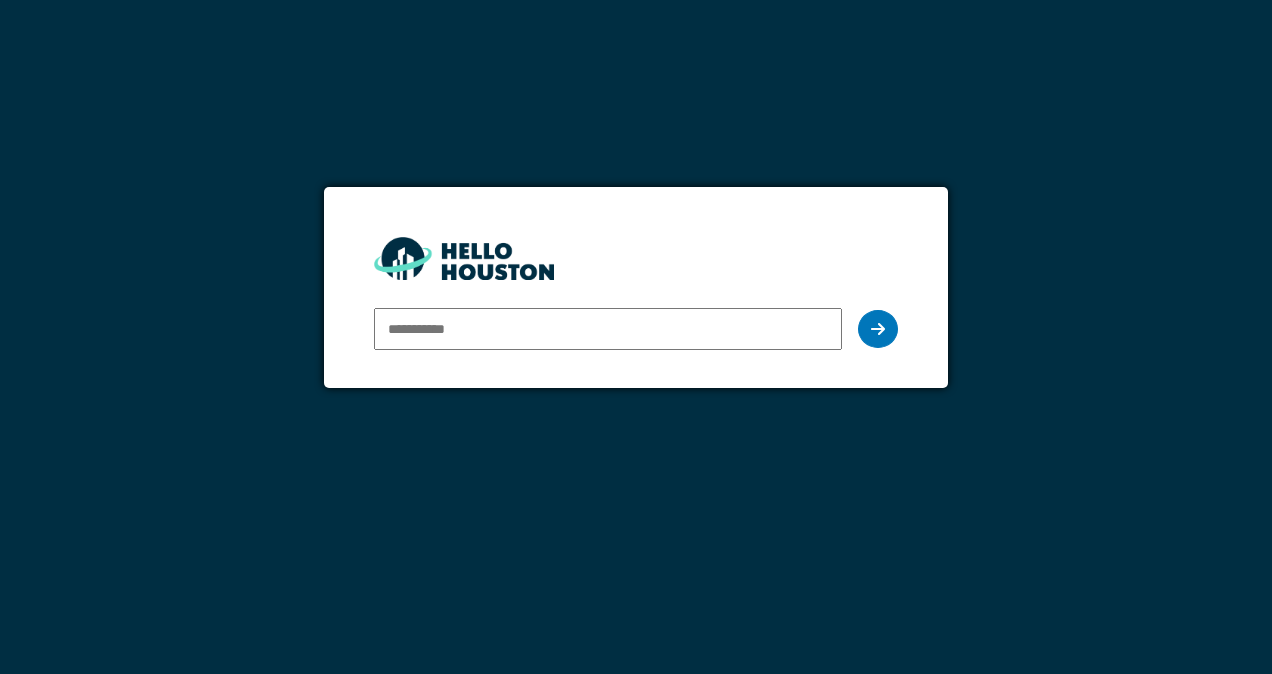 type on "**********" 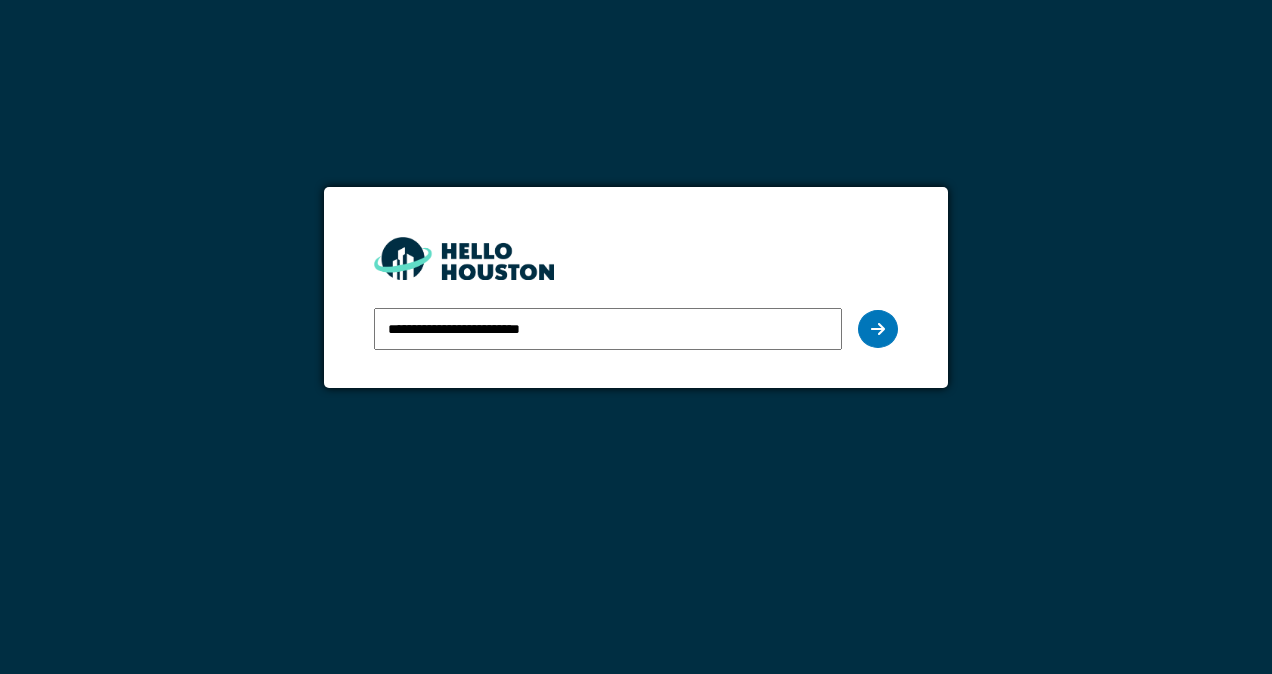 click at bounding box center (878, 329) 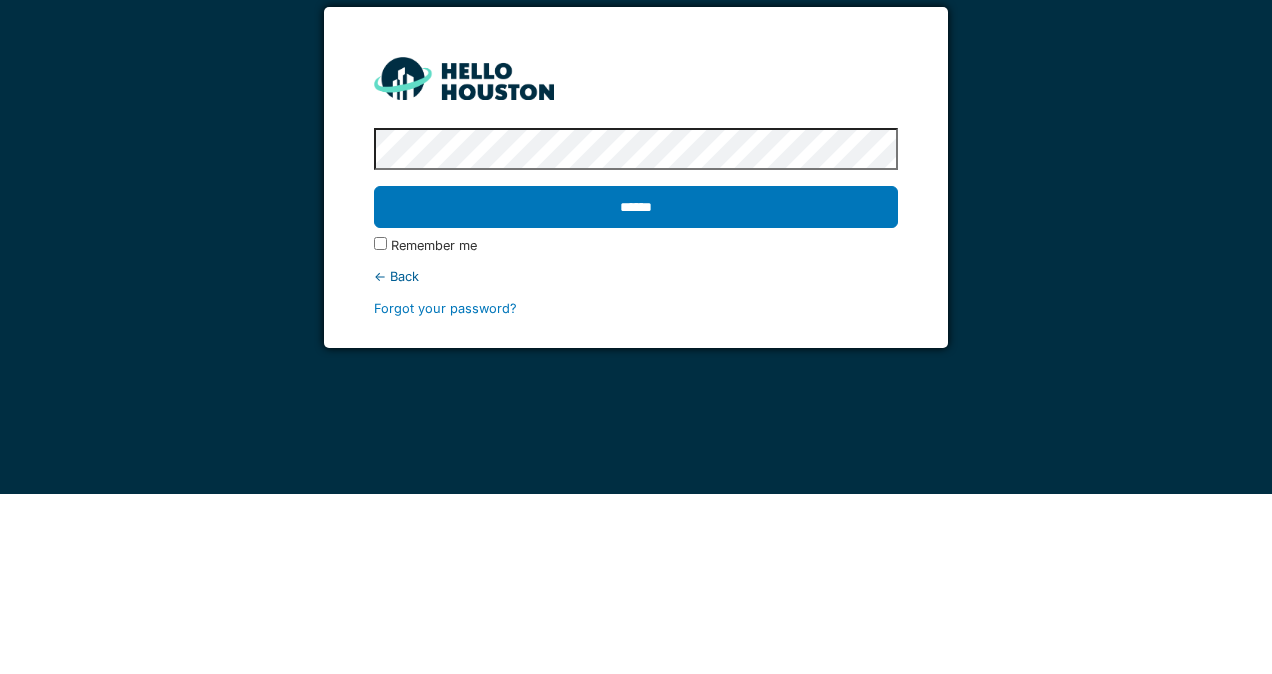 click on "******" at bounding box center (635, 387) 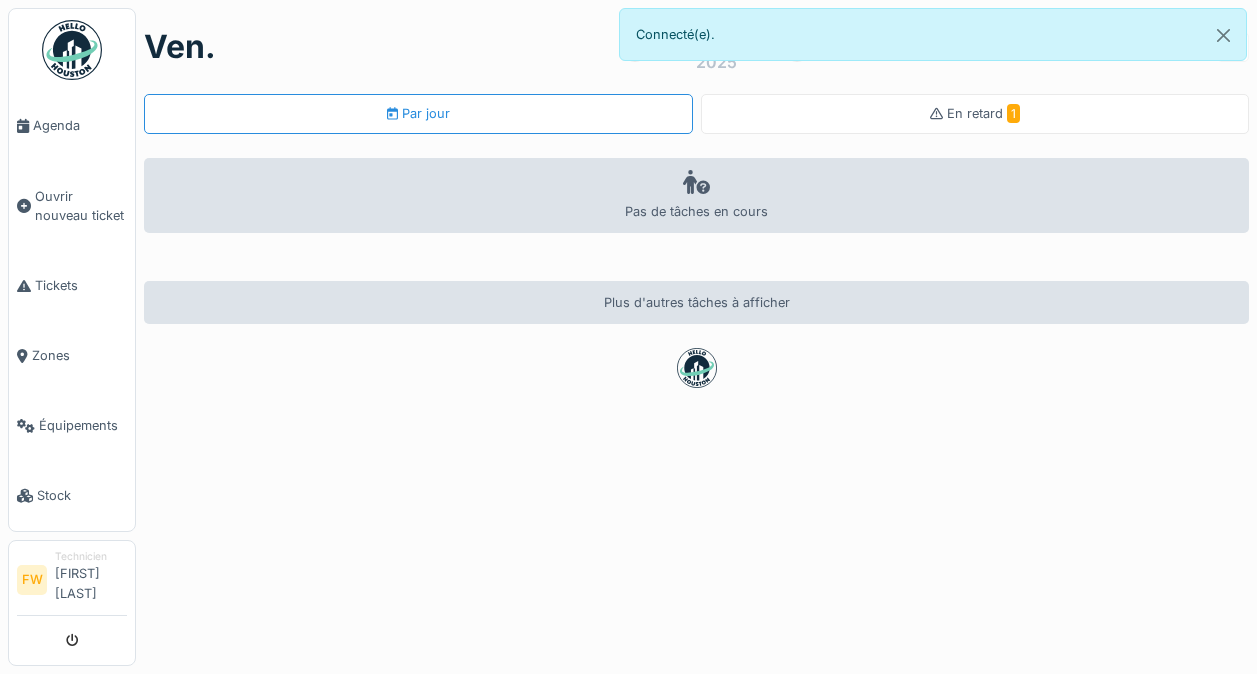 scroll, scrollTop: 0, scrollLeft: 0, axis: both 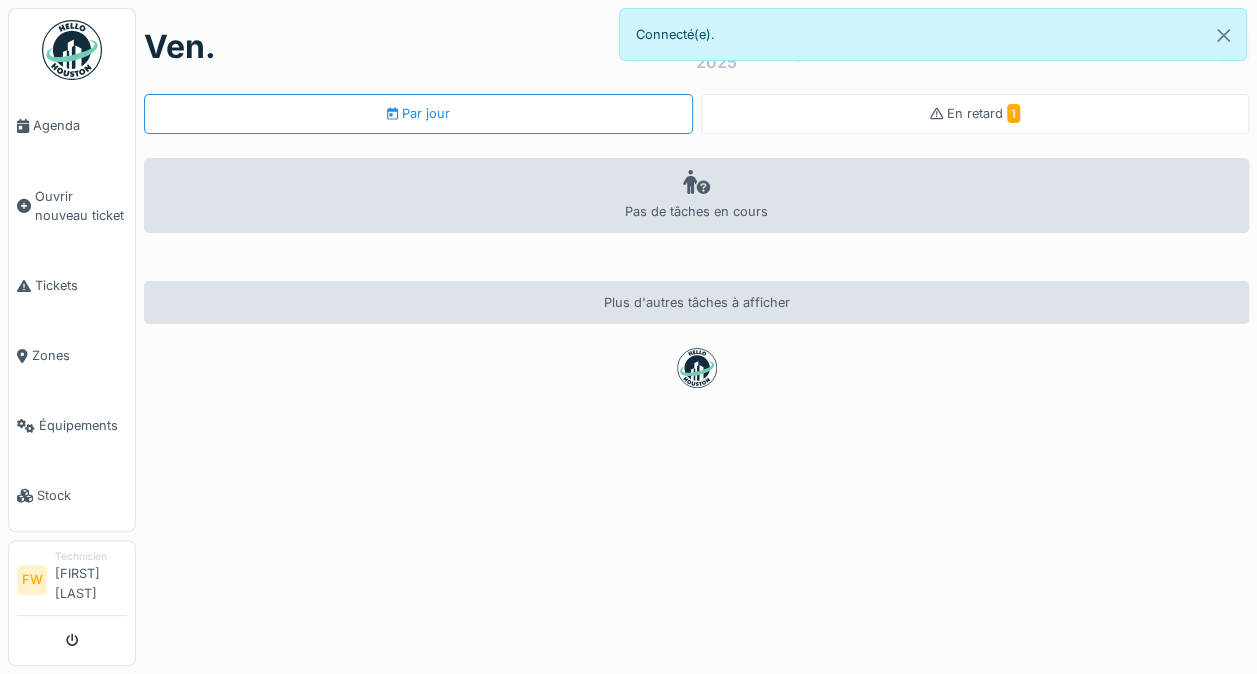 click on "Ouvrir nouveau ticket" at bounding box center (81, 206) 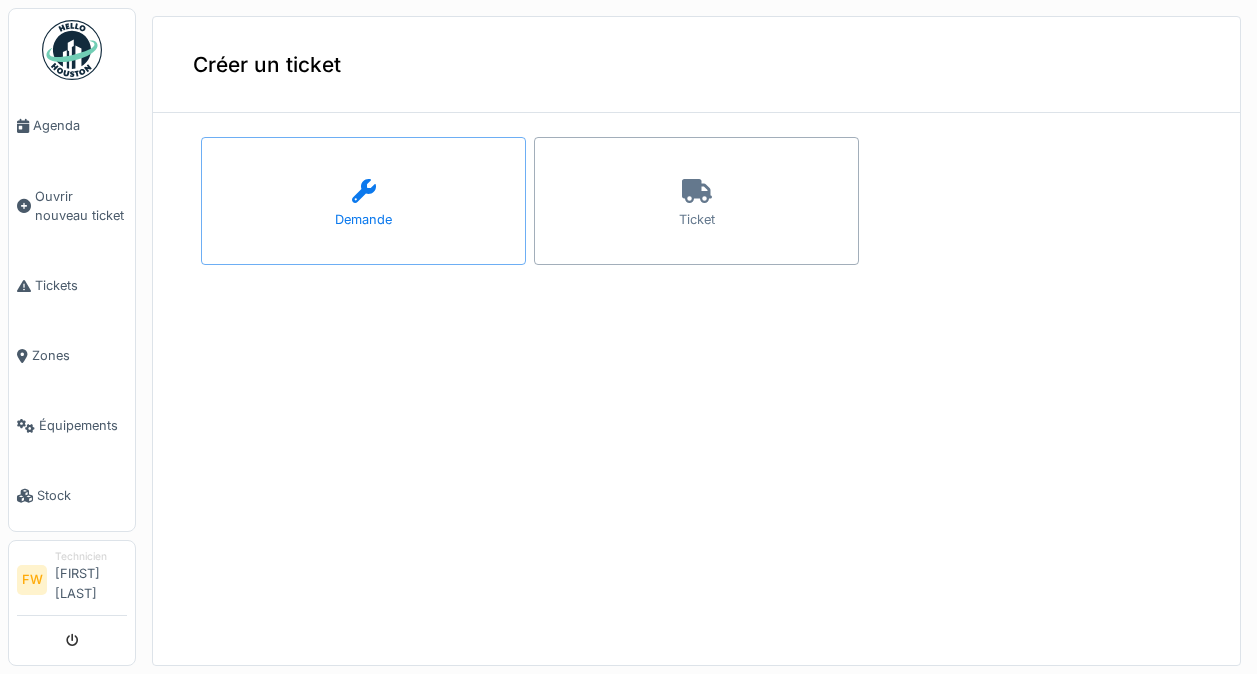 scroll, scrollTop: 0, scrollLeft: 0, axis: both 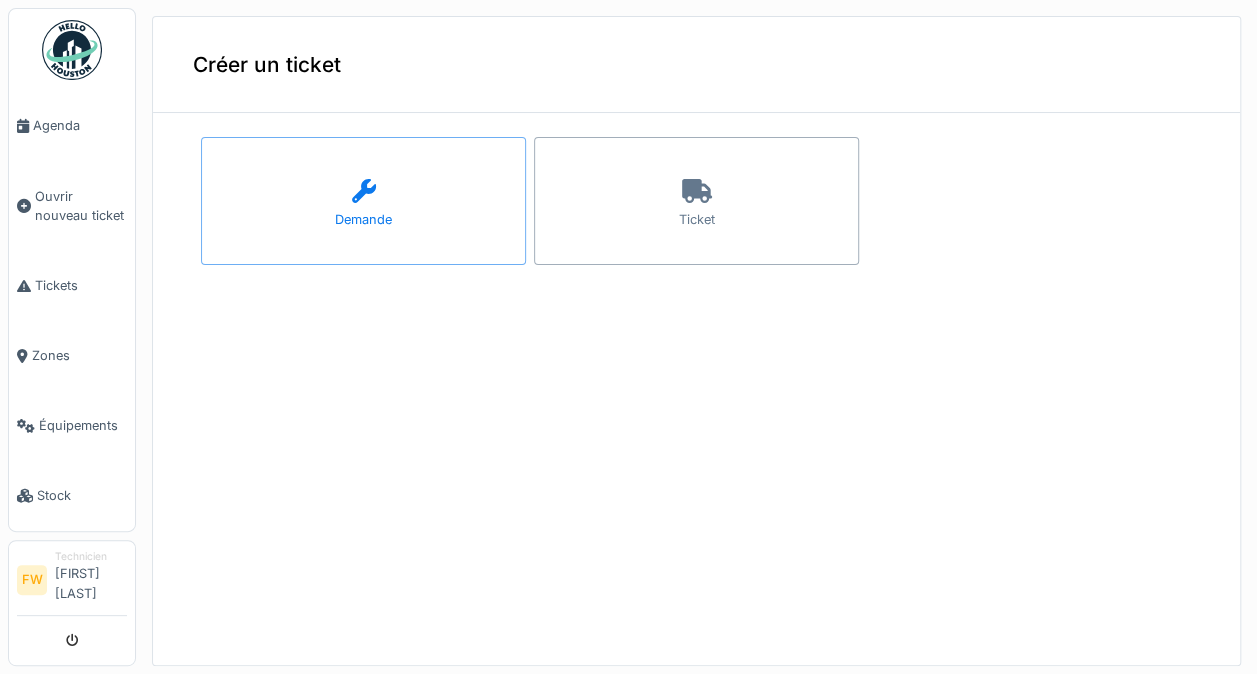 click on "Ticket" at bounding box center (696, 201) 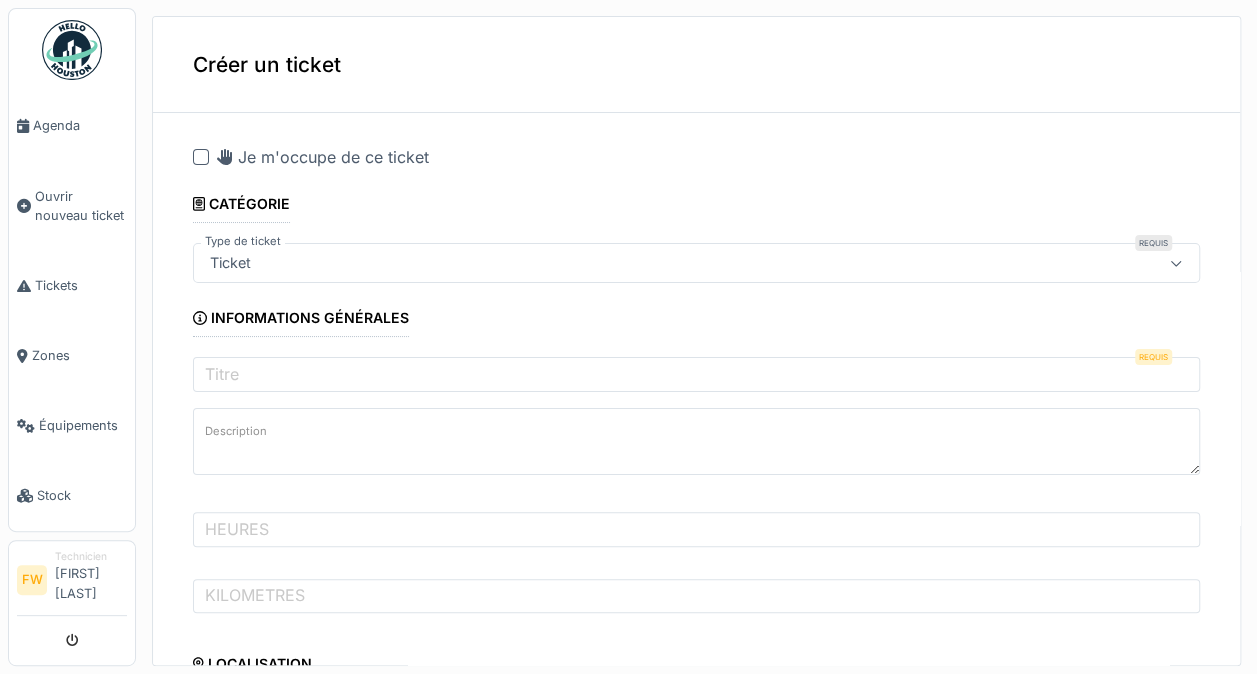 click at bounding box center [201, 157] 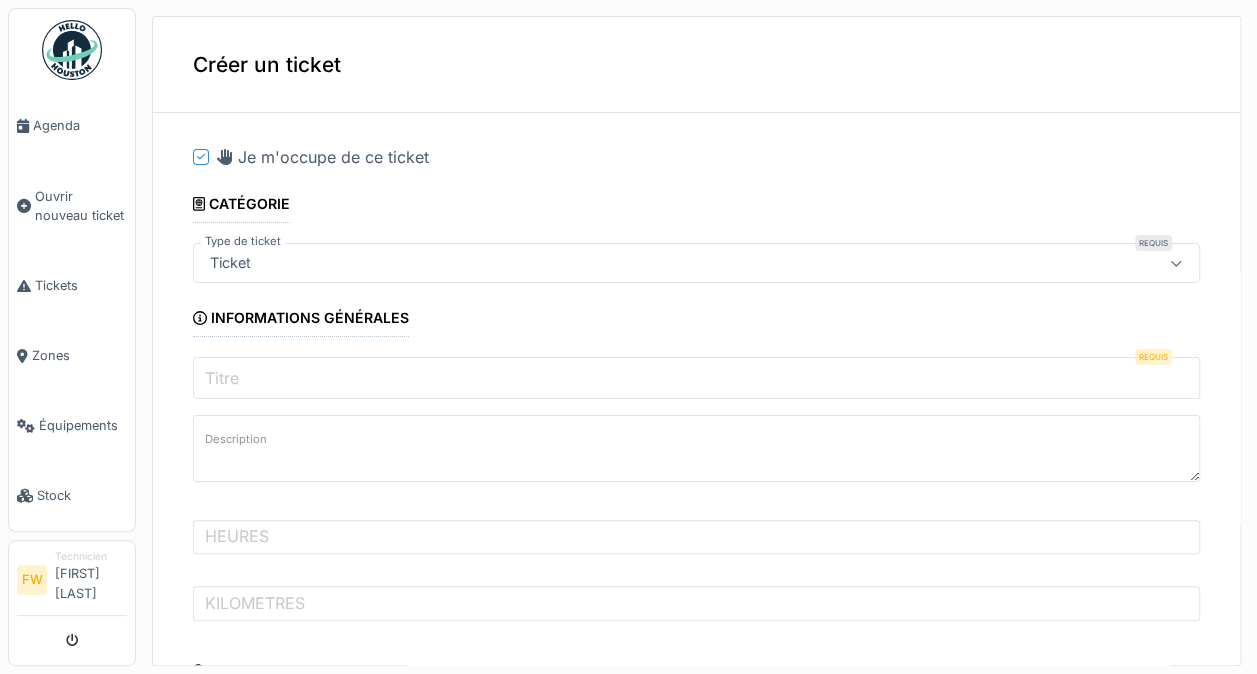 click on "Titre" at bounding box center (696, 378) 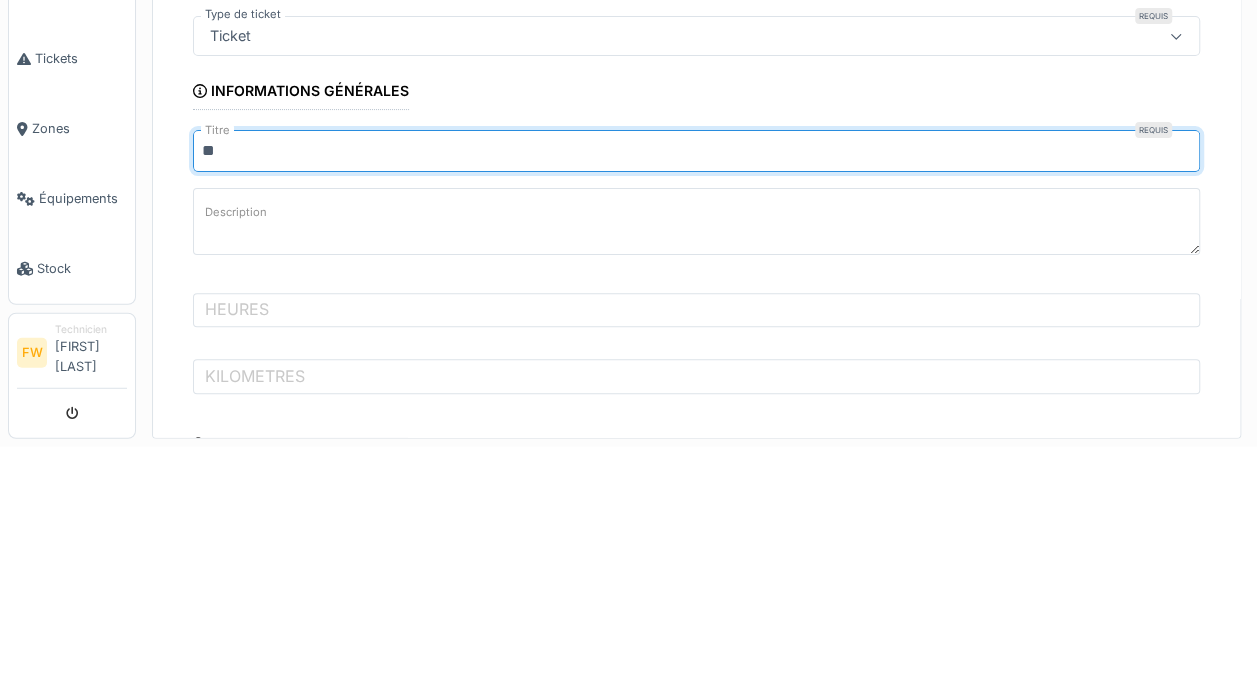 type on "*" 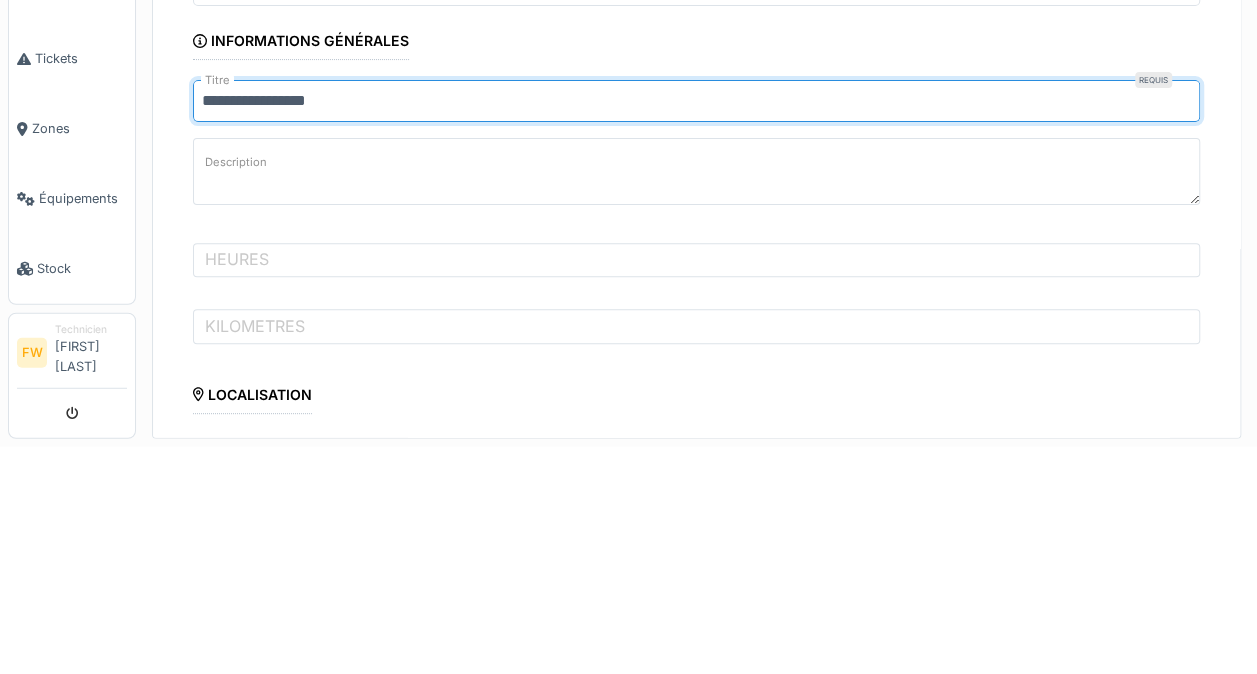 scroll, scrollTop: 53, scrollLeft: 0, axis: vertical 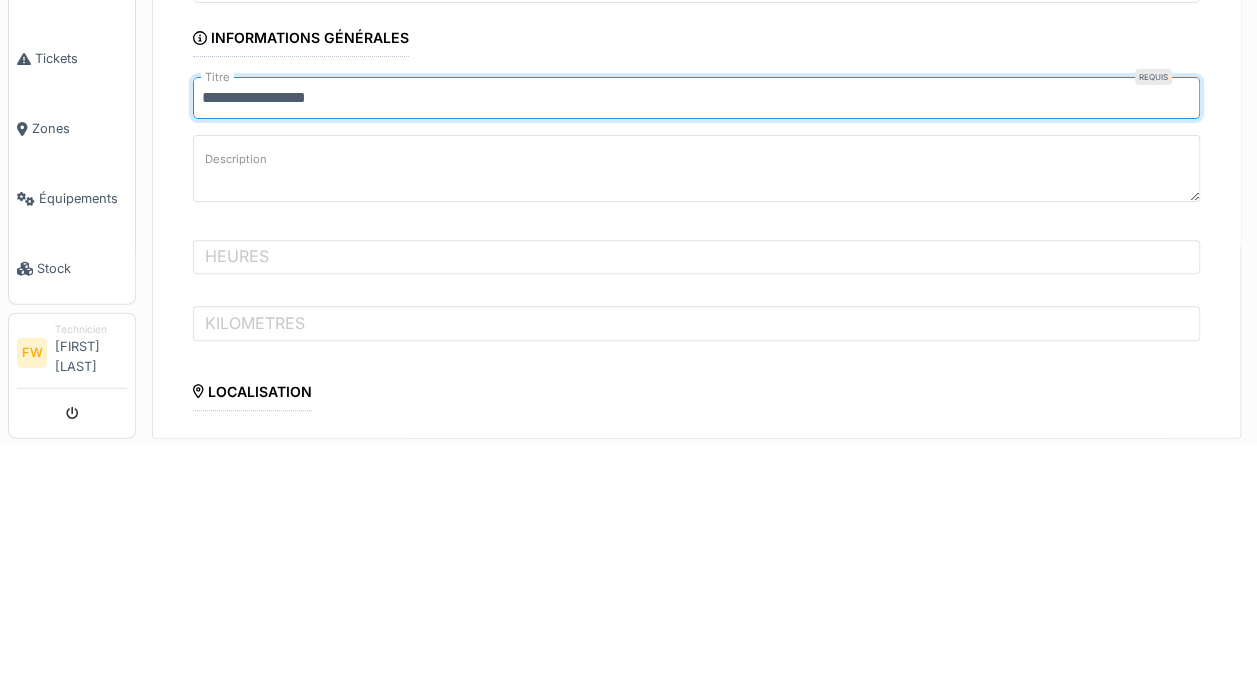 type on "**********" 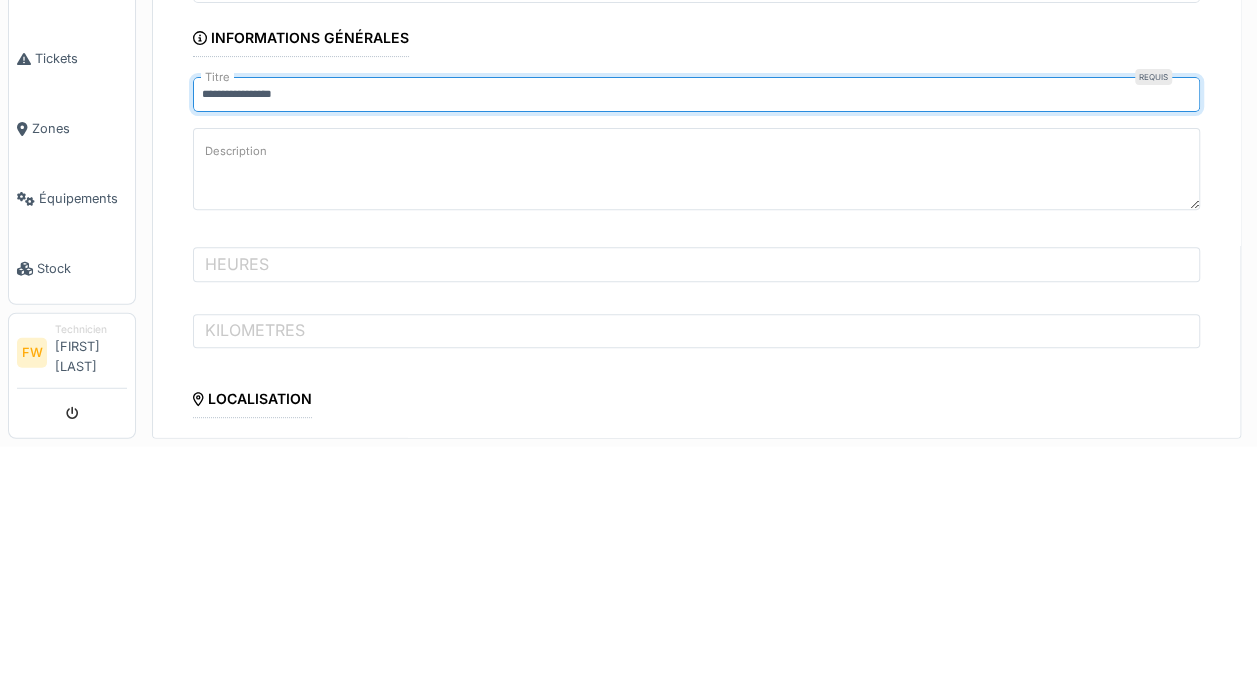 click on "Description" at bounding box center [696, 396] 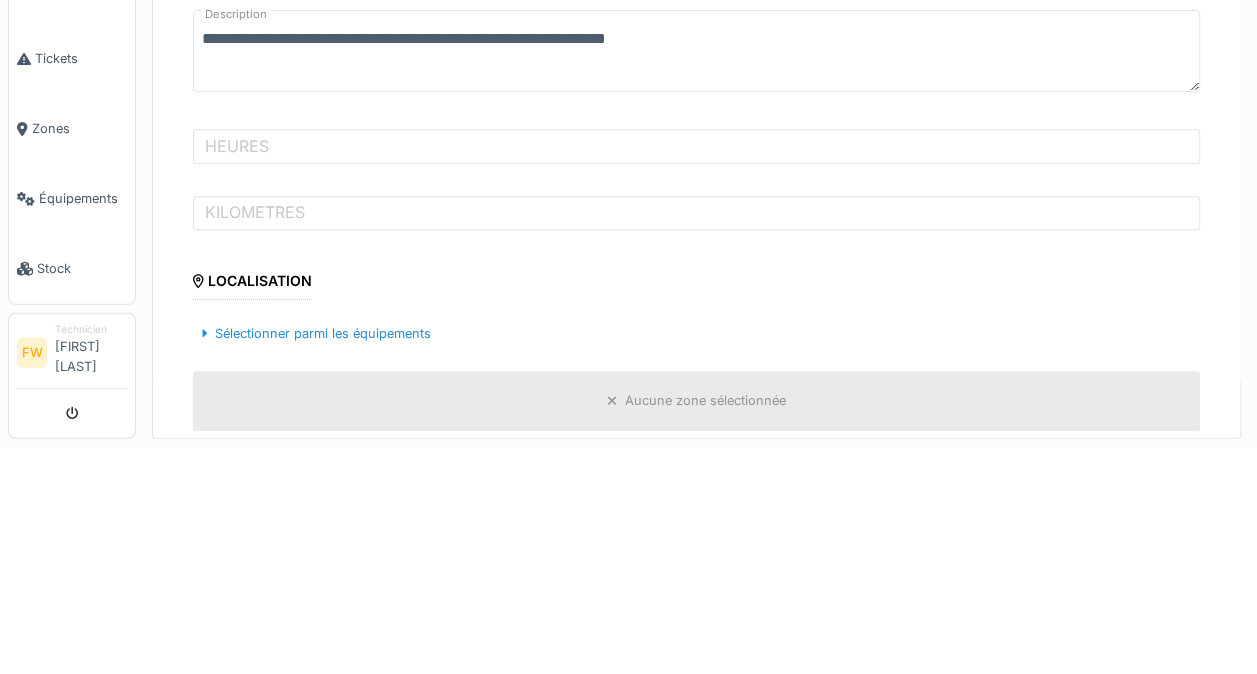scroll, scrollTop: 172, scrollLeft: 0, axis: vertical 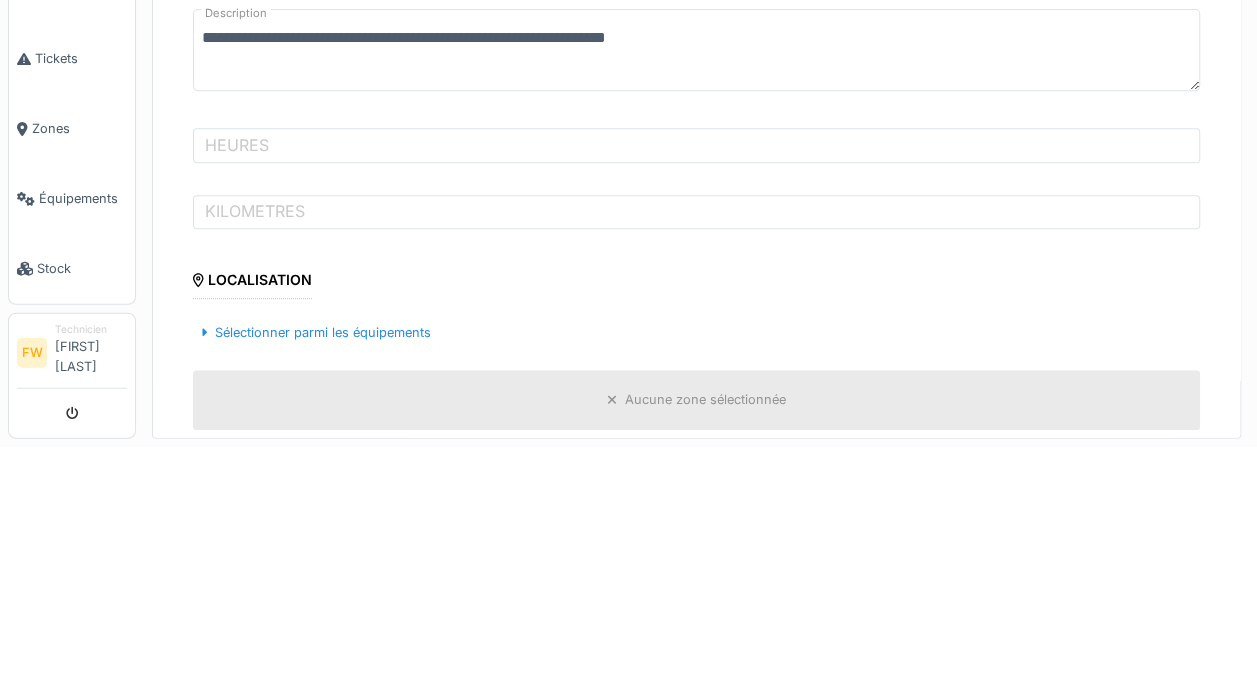type on "**********" 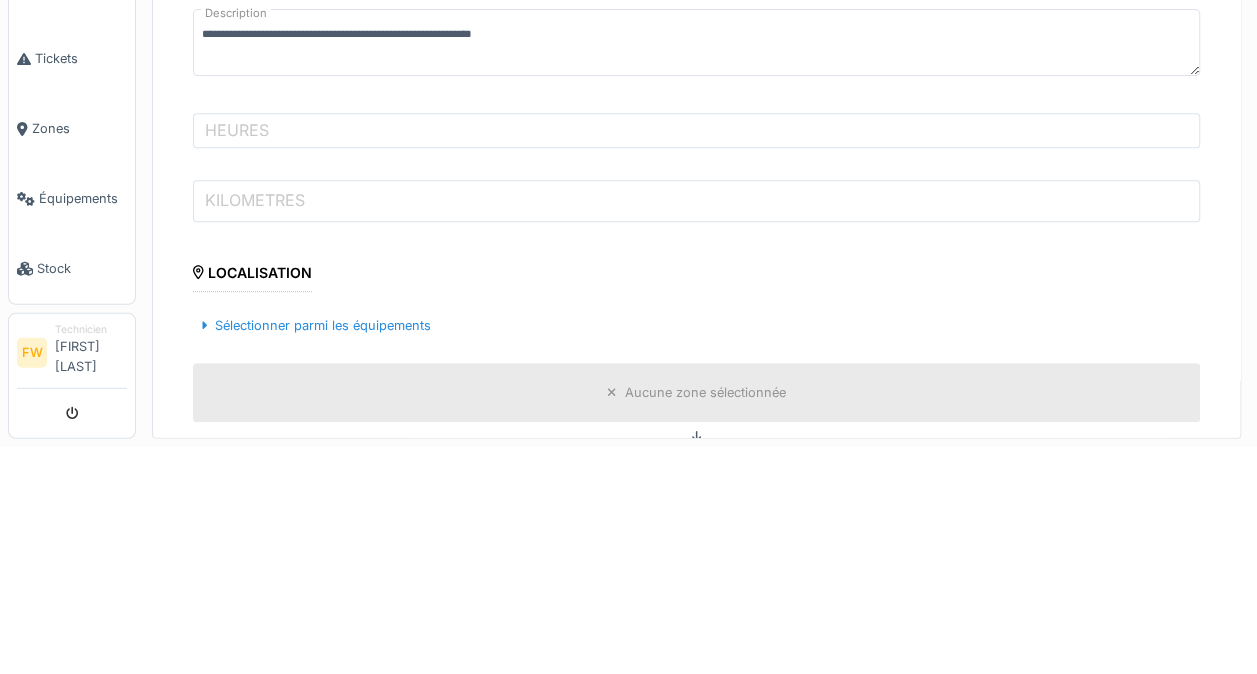 click on "KILOMETRES" at bounding box center (696, 428) 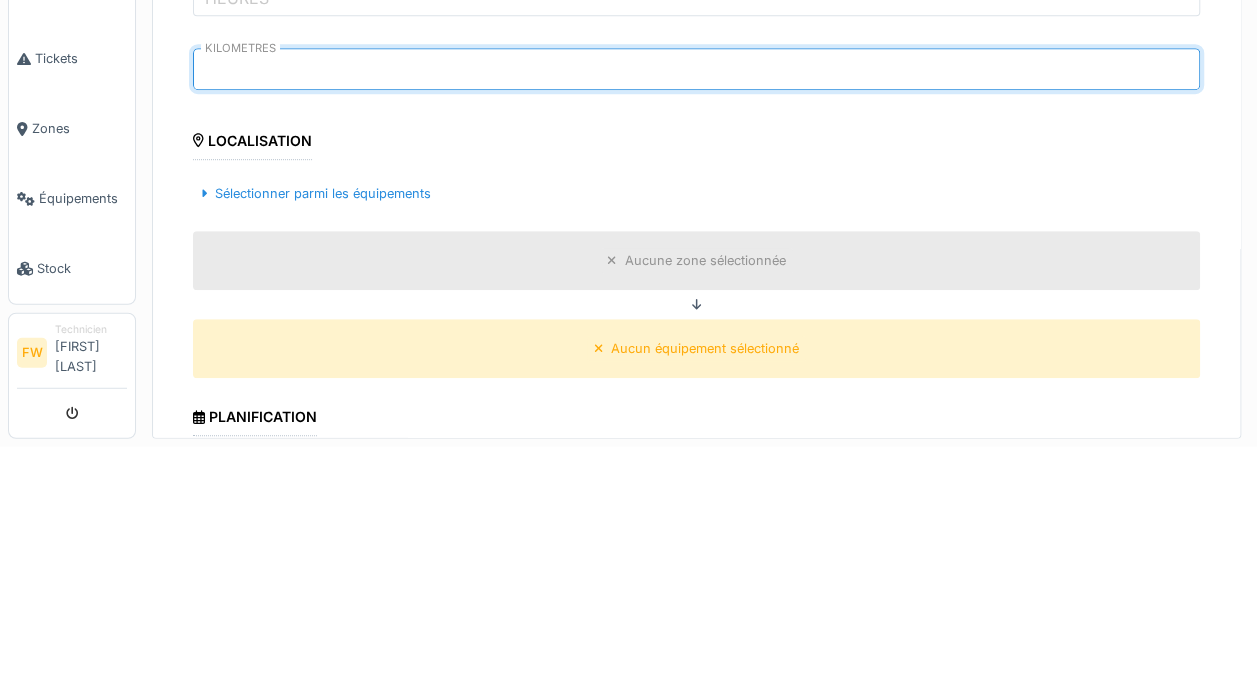 scroll, scrollTop: 307, scrollLeft: 0, axis: vertical 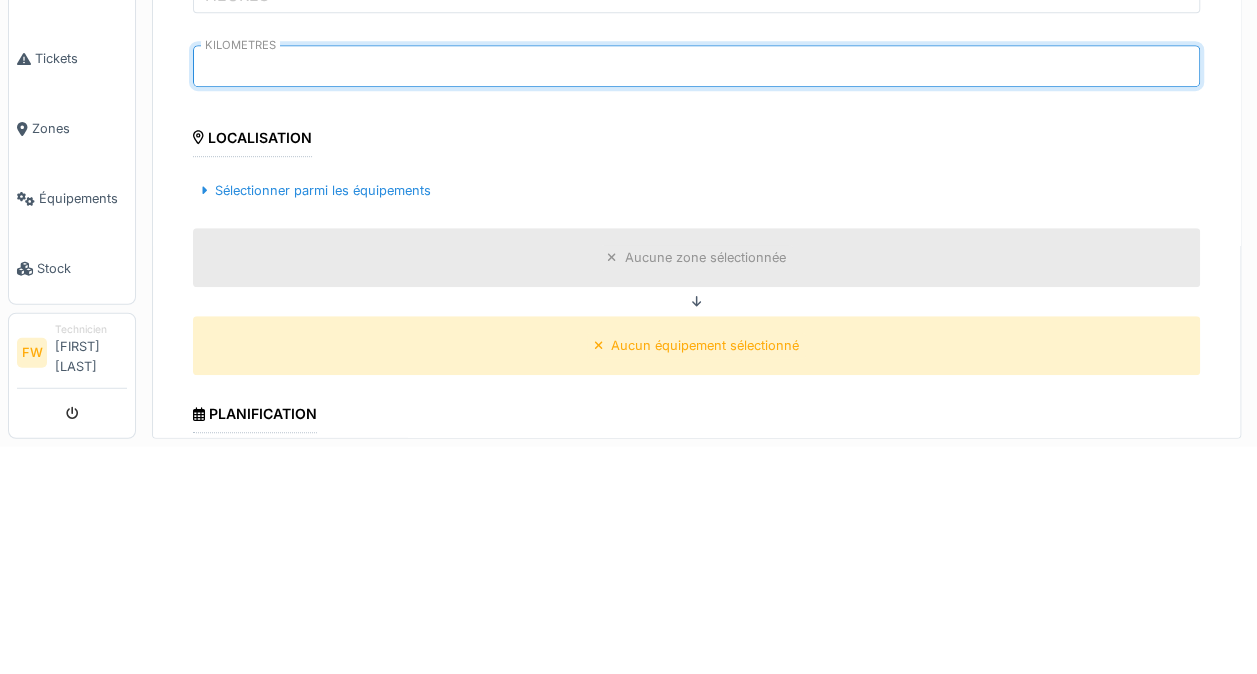 type on "******" 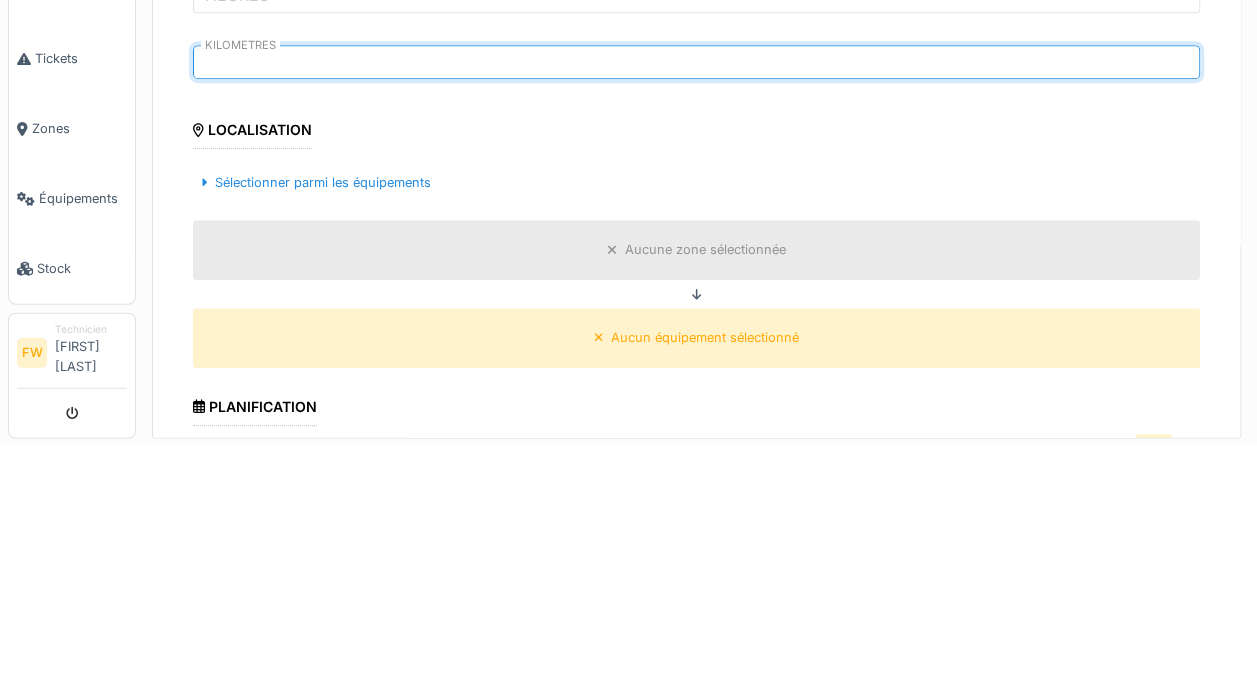 click on "Sélectionner parmi les équipements" at bounding box center (316, 409) 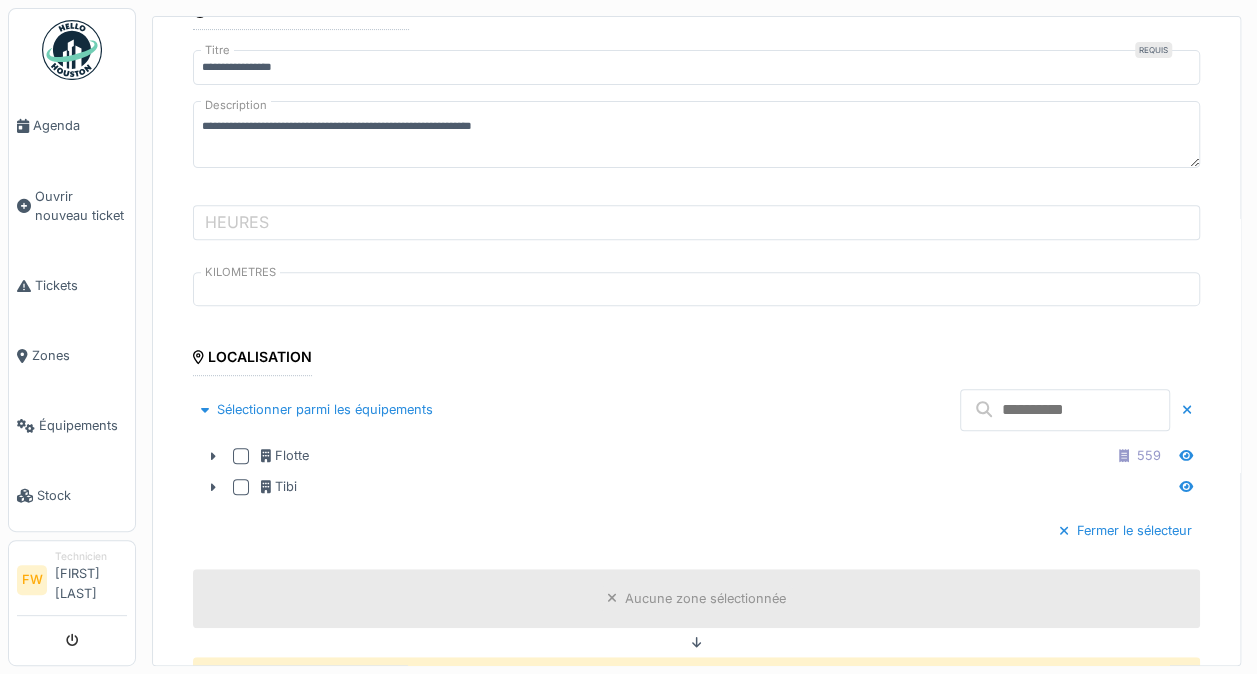 click at bounding box center [1065, 410] 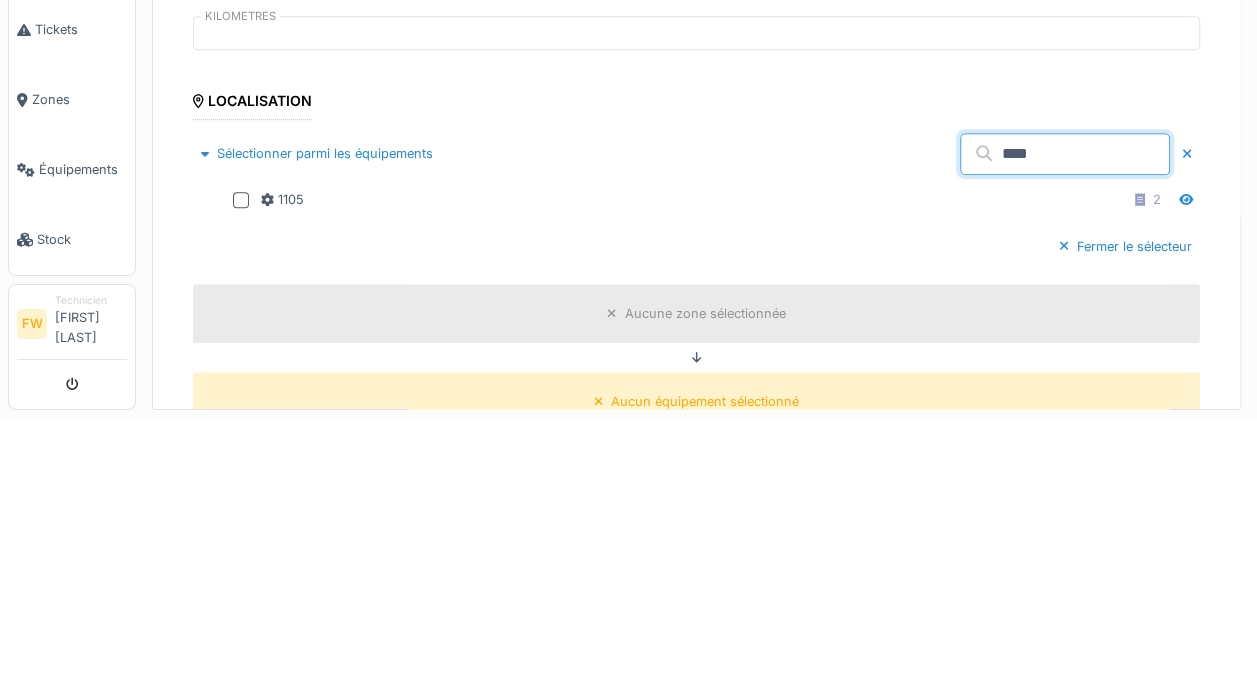 type on "****" 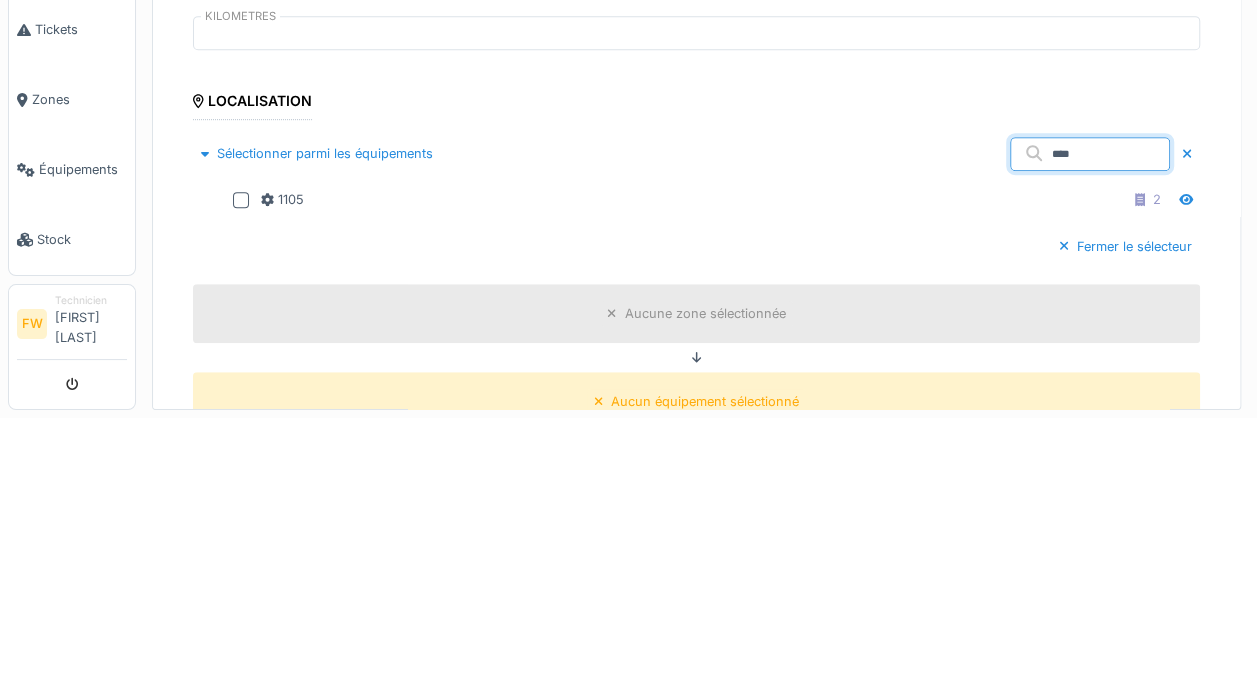click at bounding box center (241, 456) 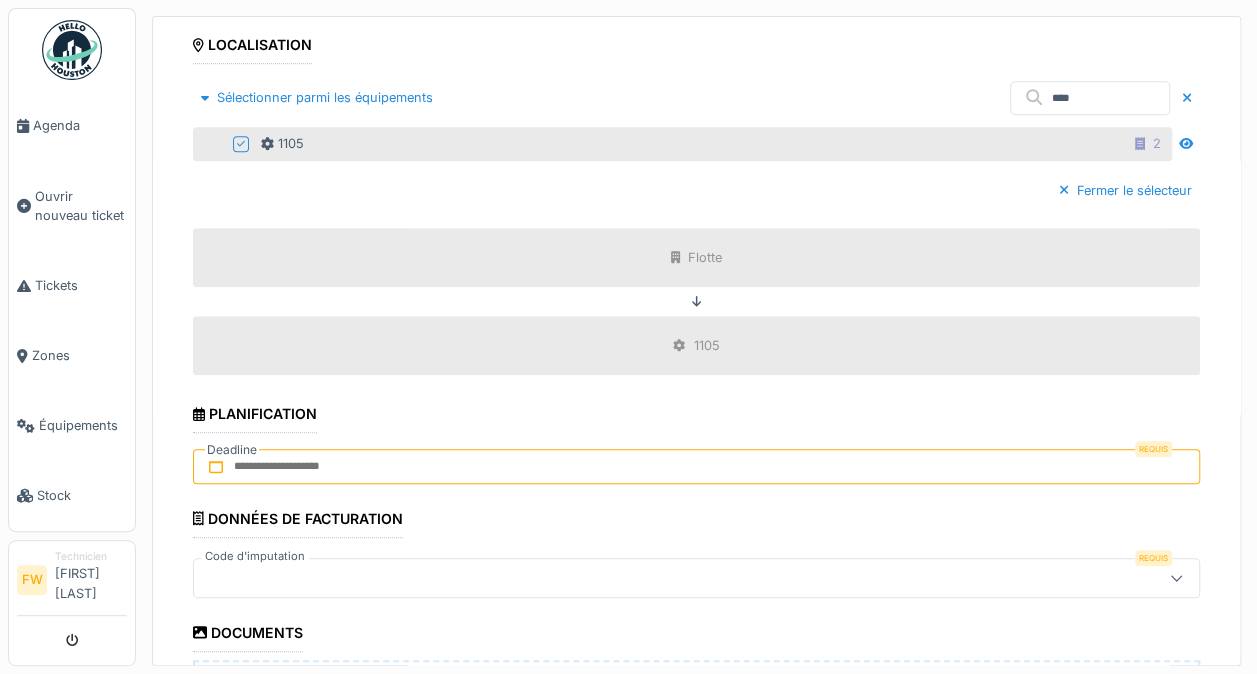 scroll, scrollTop: 620, scrollLeft: 0, axis: vertical 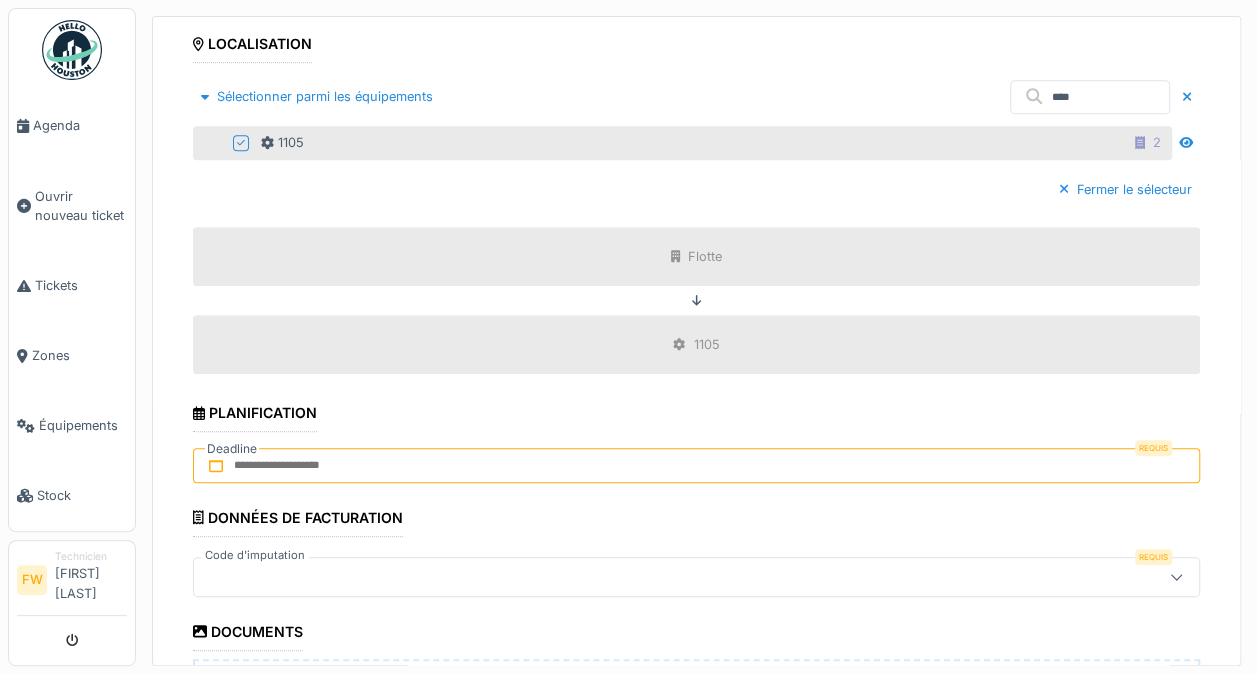 click on "**********" at bounding box center [696, 279] 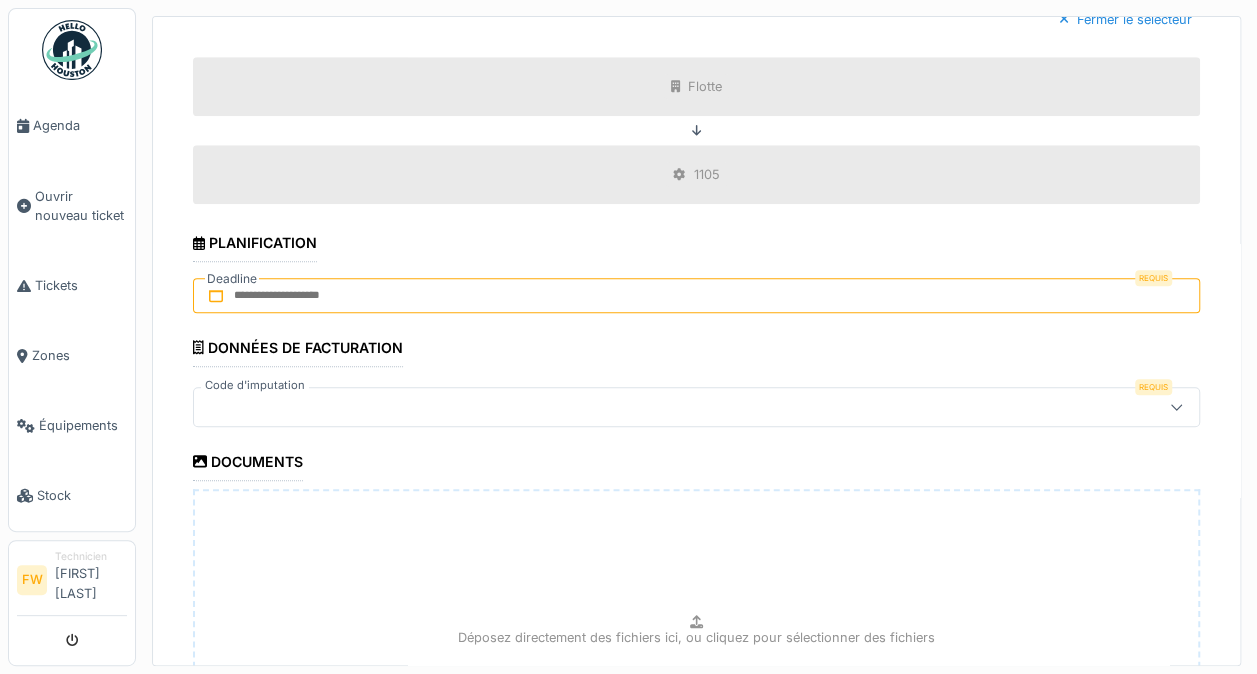 click on "**********" at bounding box center [696, 109] 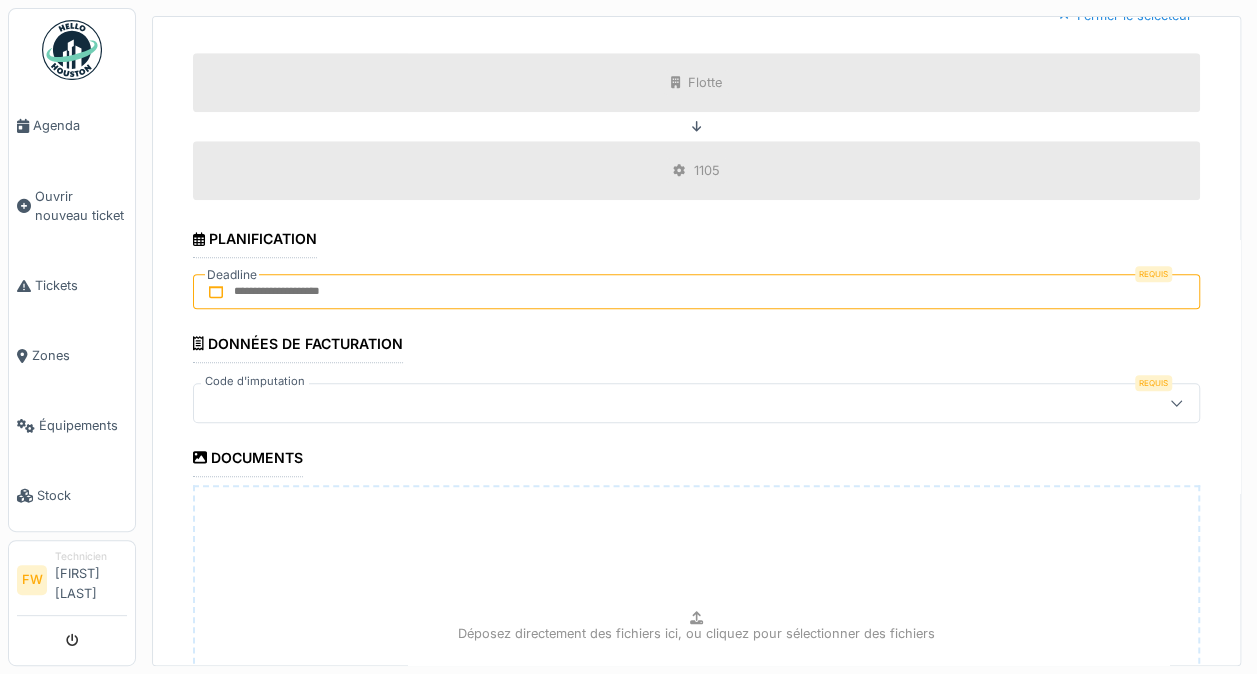 scroll, scrollTop: 797, scrollLeft: 0, axis: vertical 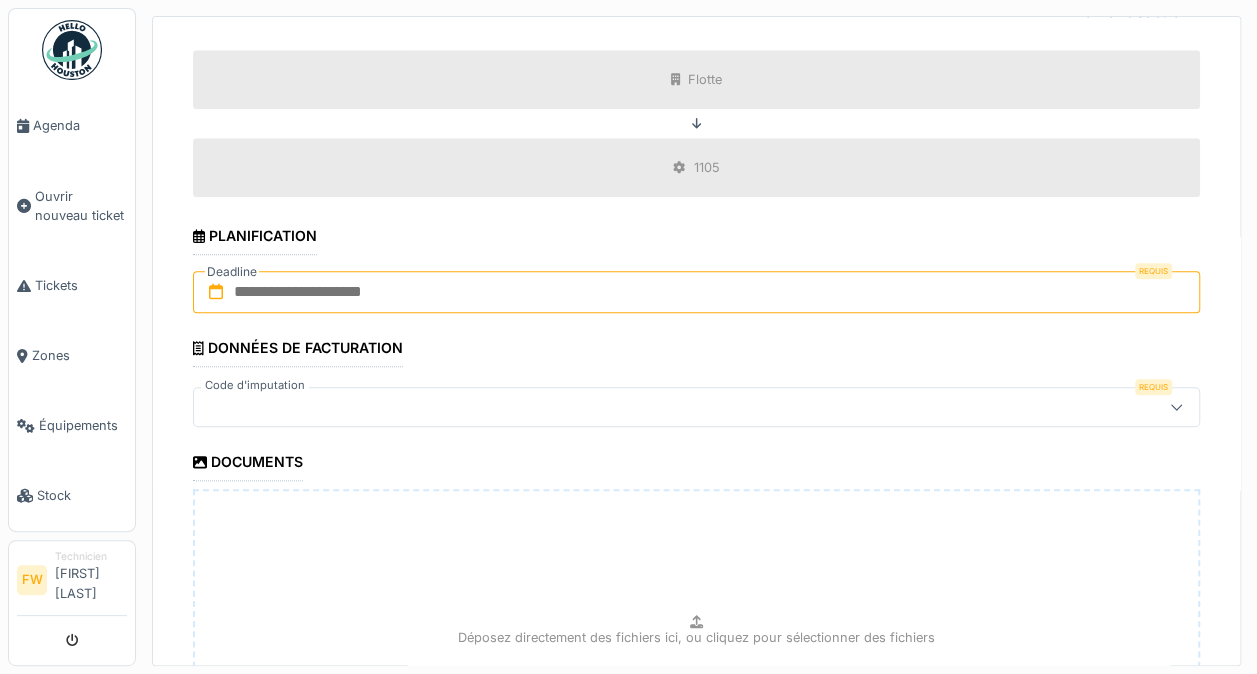 click at bounding box center [696, 292] 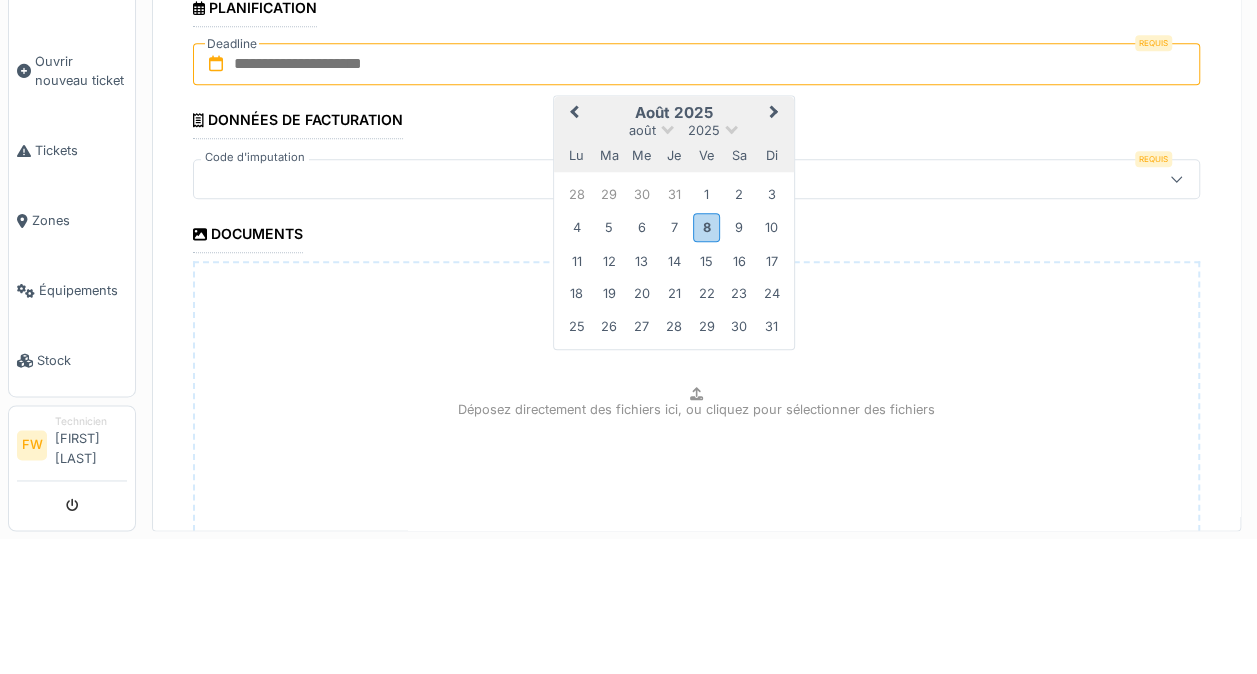scroll, scrollTop: 921, scrollLeft: 0, axis: vertical 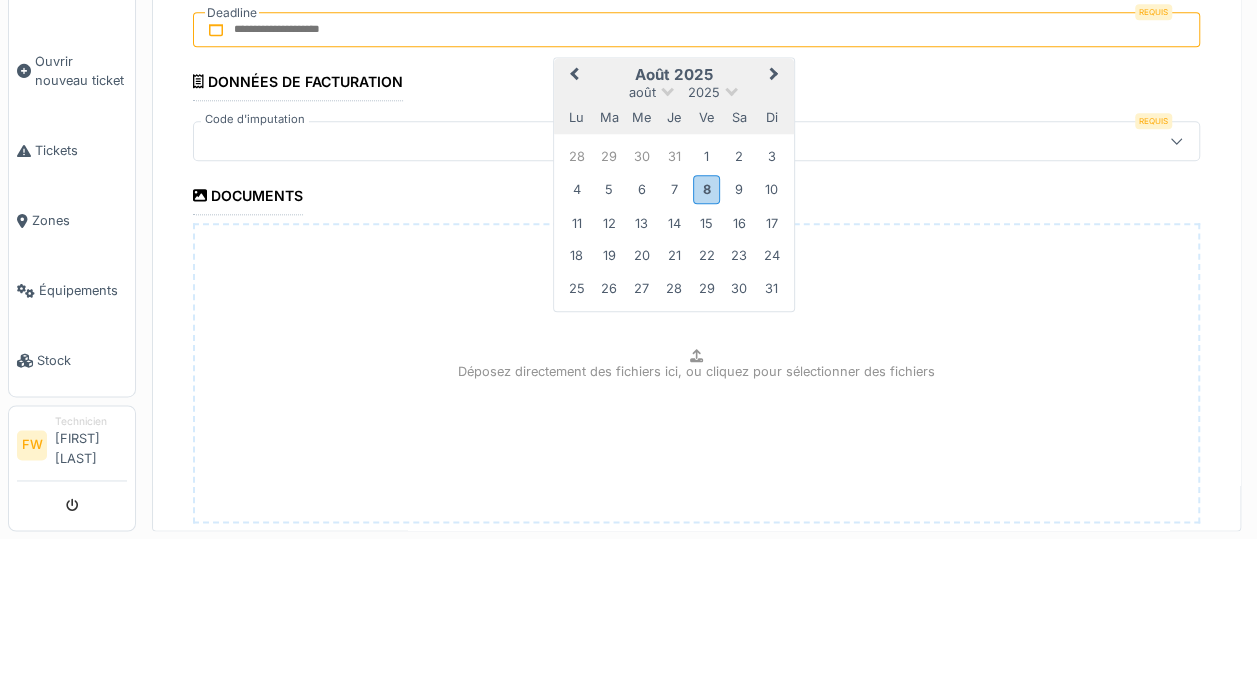click on "8" at bounding box center (706, 324) 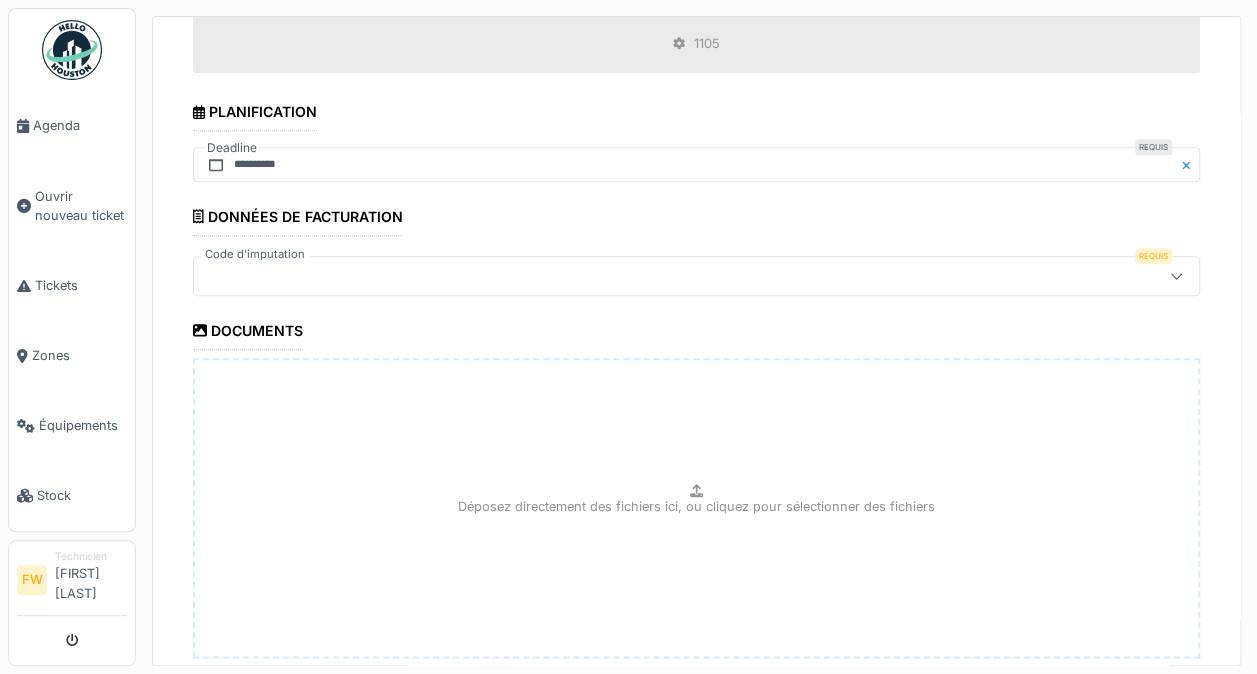 click at bounding box center [639, 276] 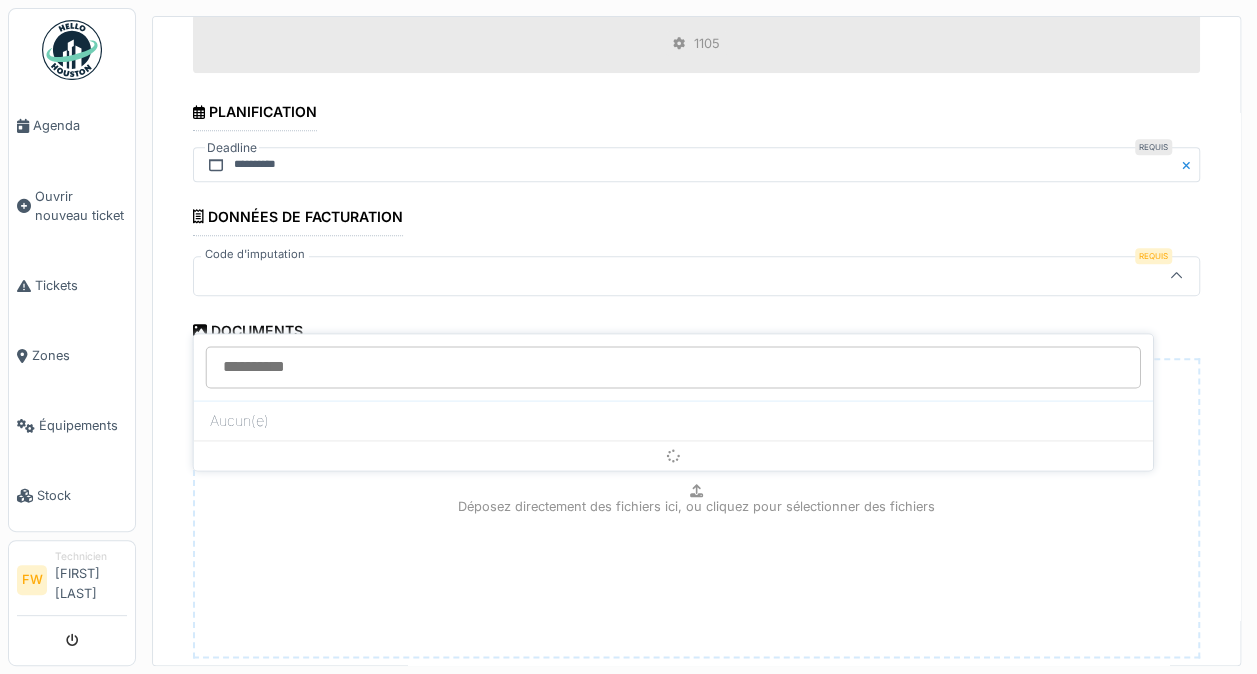 scroll, scrollTop: 4, scrollLeft: 0, axis: vertical 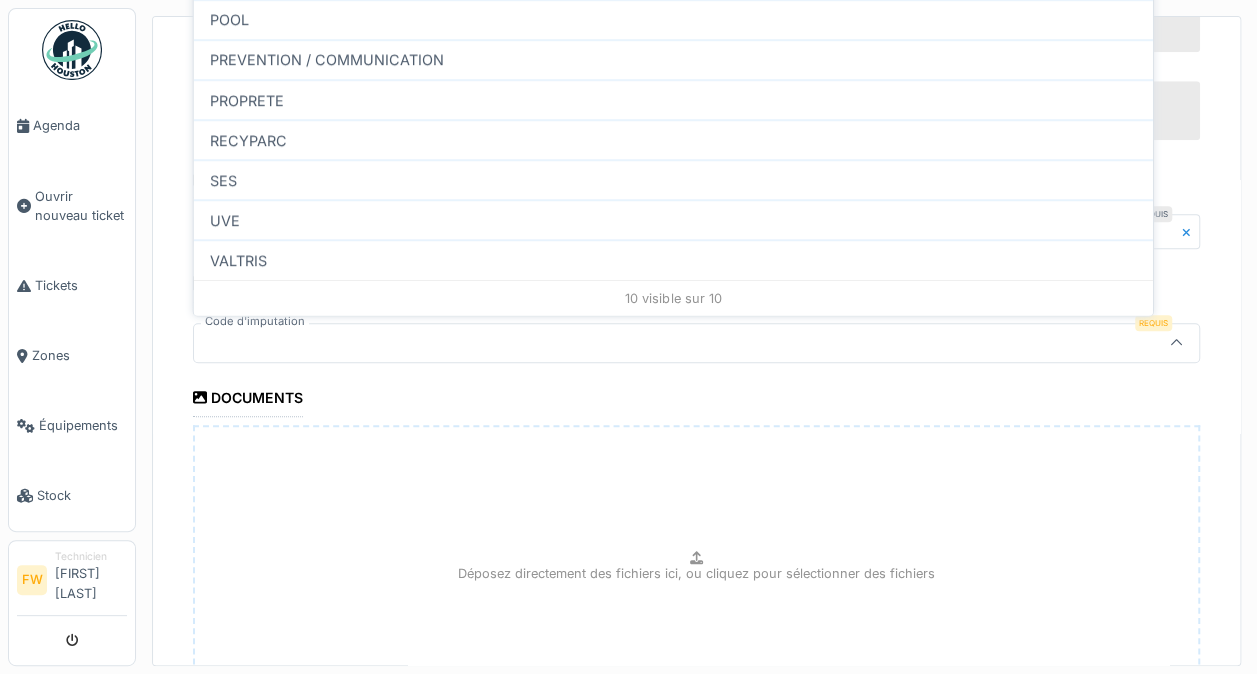 click on "UVE" at bounding box center [673, 220] 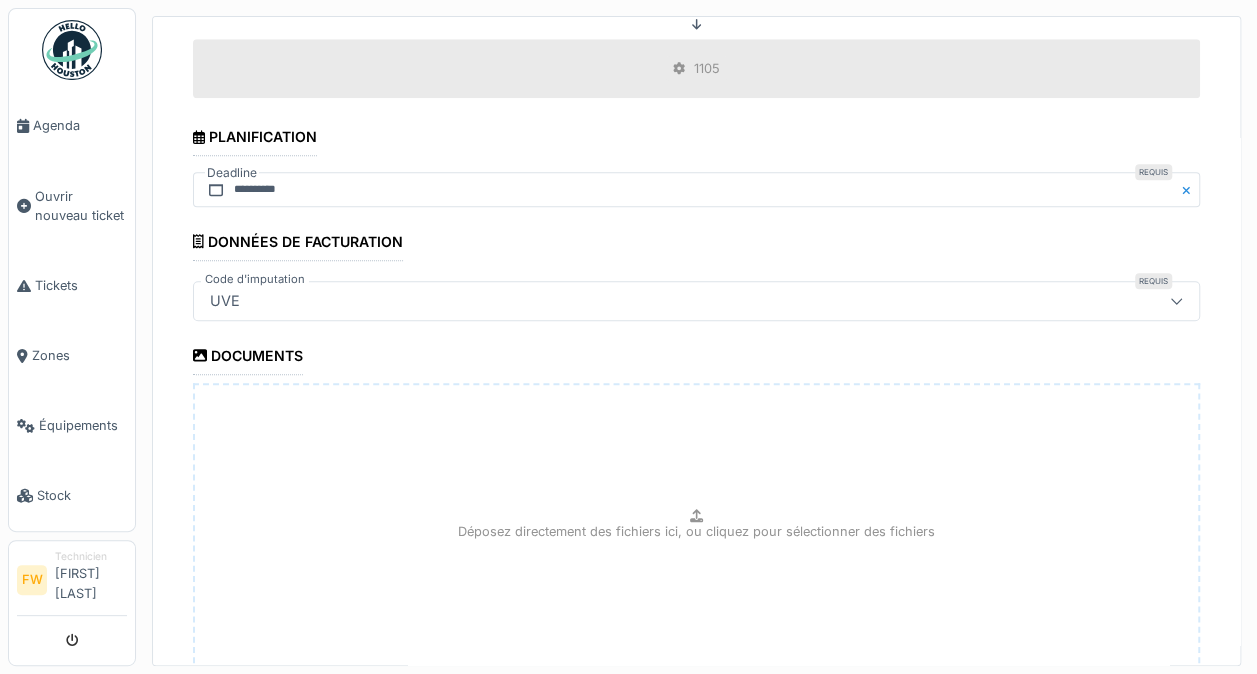 scroll, scrollTop: 1041, scrollLeft: 0, axis: vertical 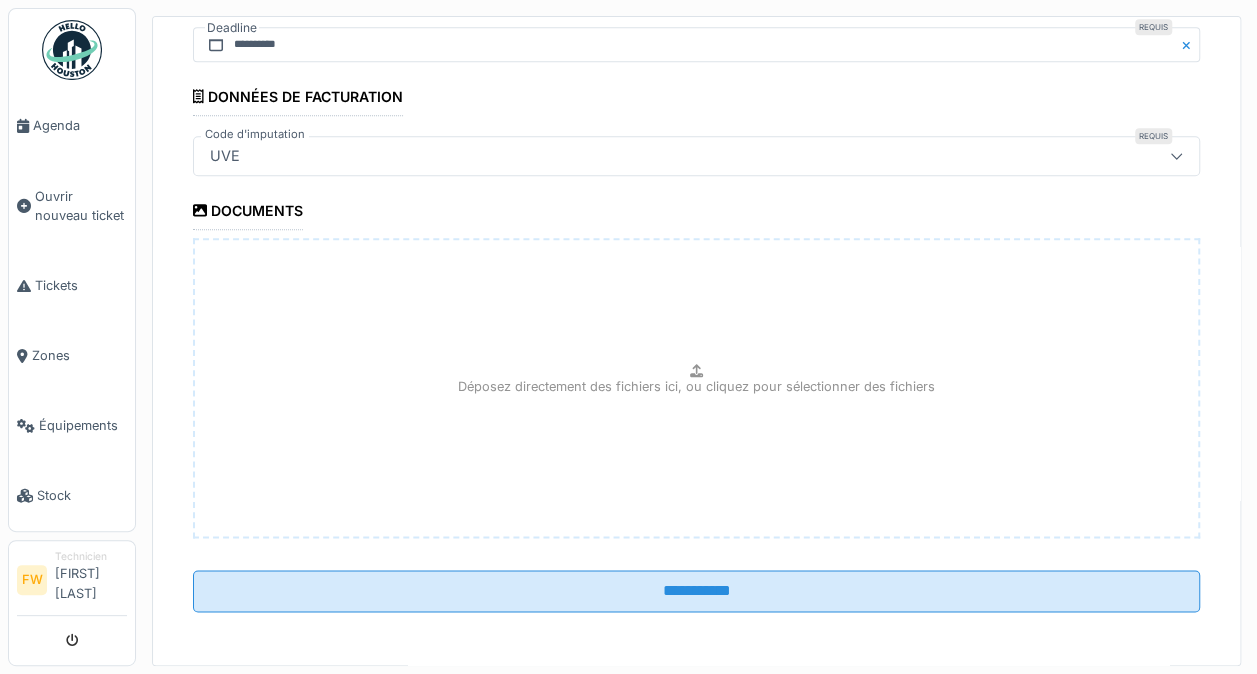 click at bounding box center [1176, 156] 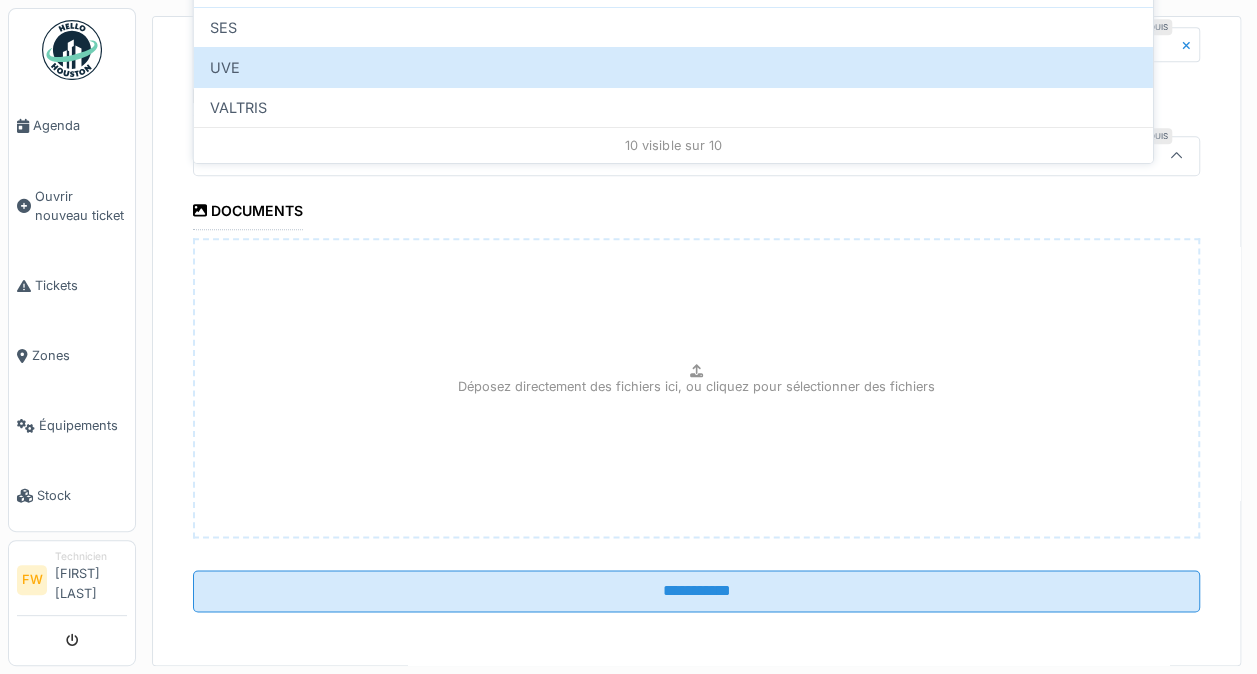 scroll, scrollTop: 854, scrollLeft: 0, axis: vertical 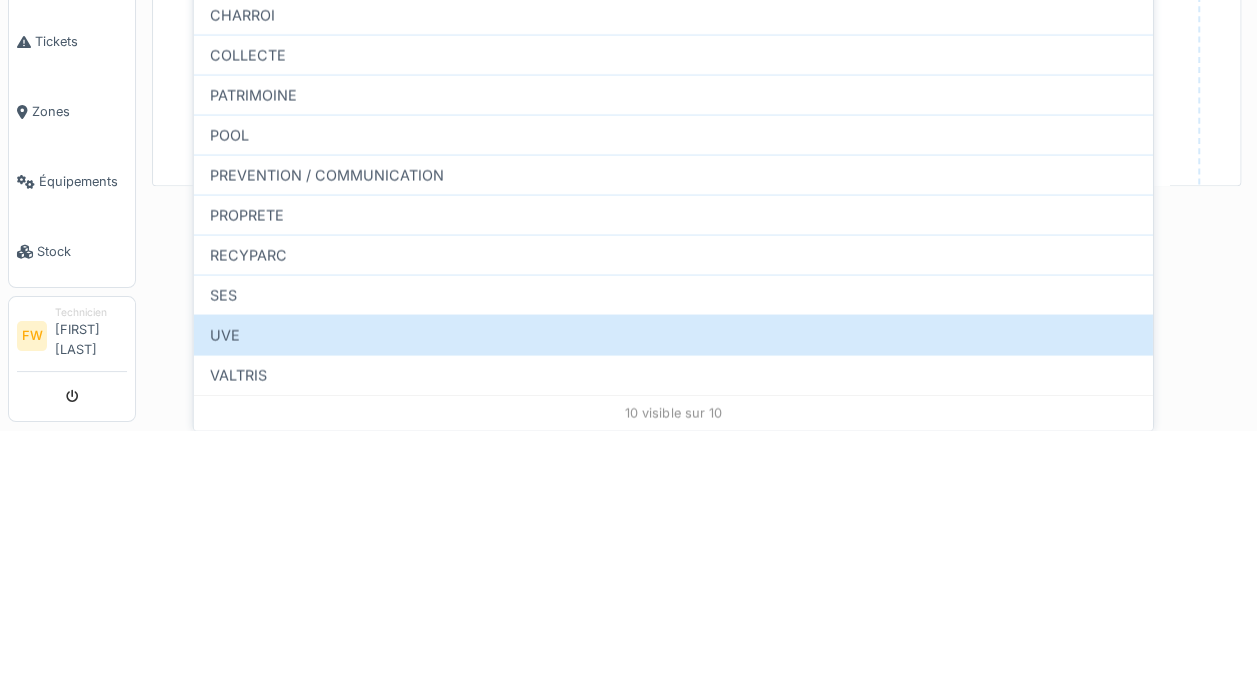 click on "COLLECTE" at bounding box center [673, 298] 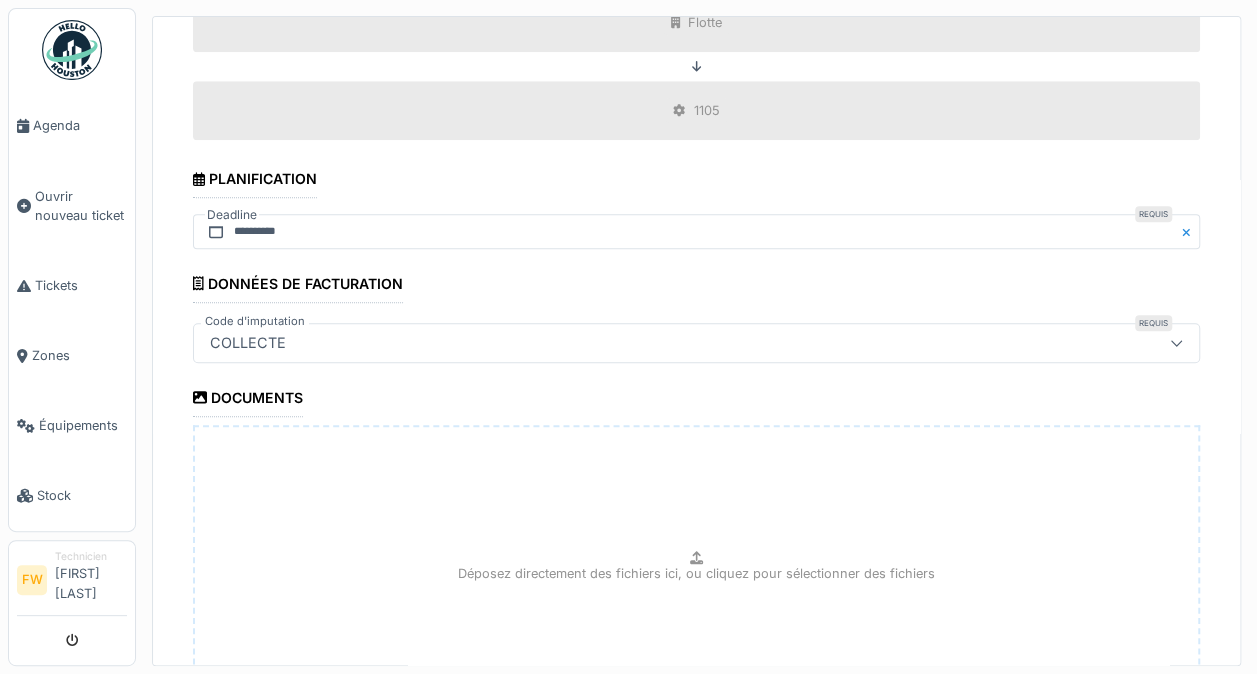 click on "COLLECTE" at bounding box center (696, 343) 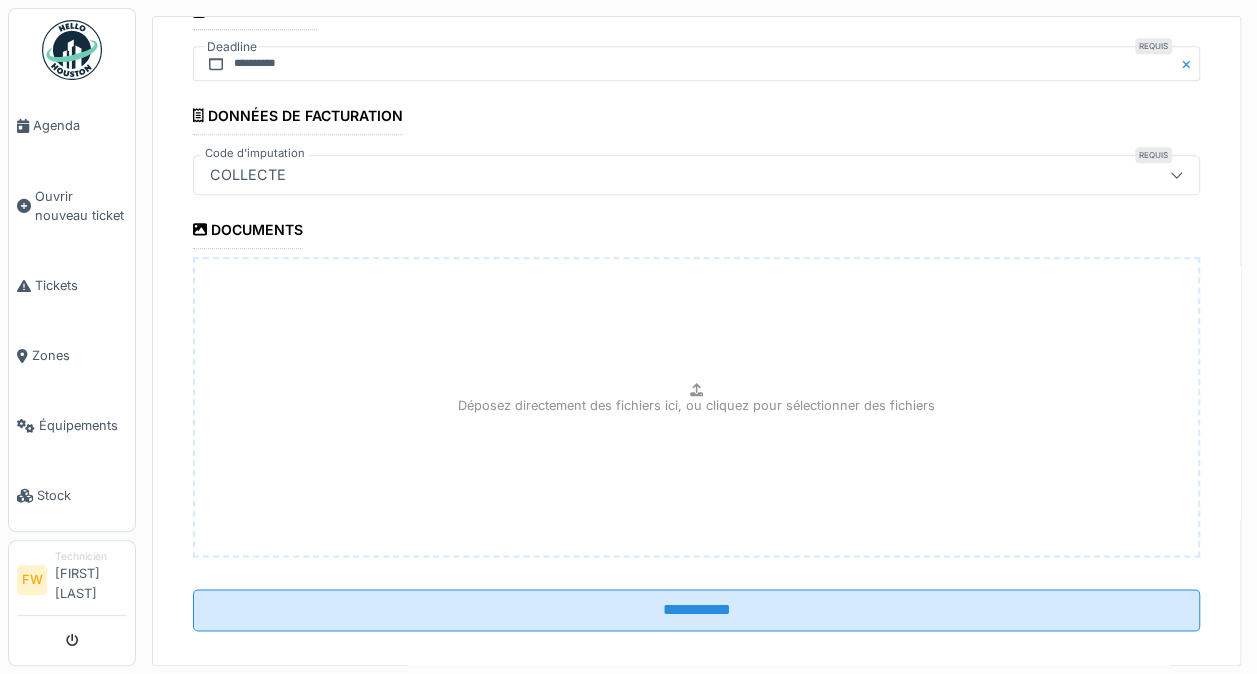 scroll, scrollTop: 1022, scrollLeft: 0, axis: vertical 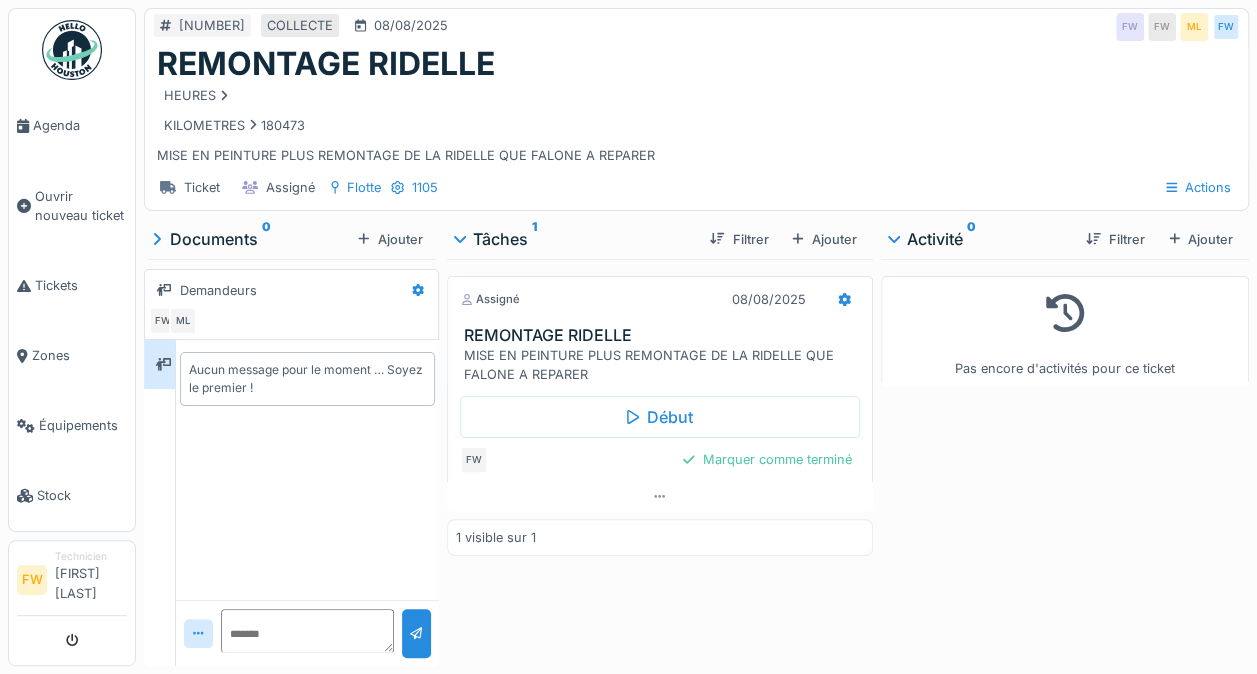 click on "Début" at bounding box center (660, 417) 